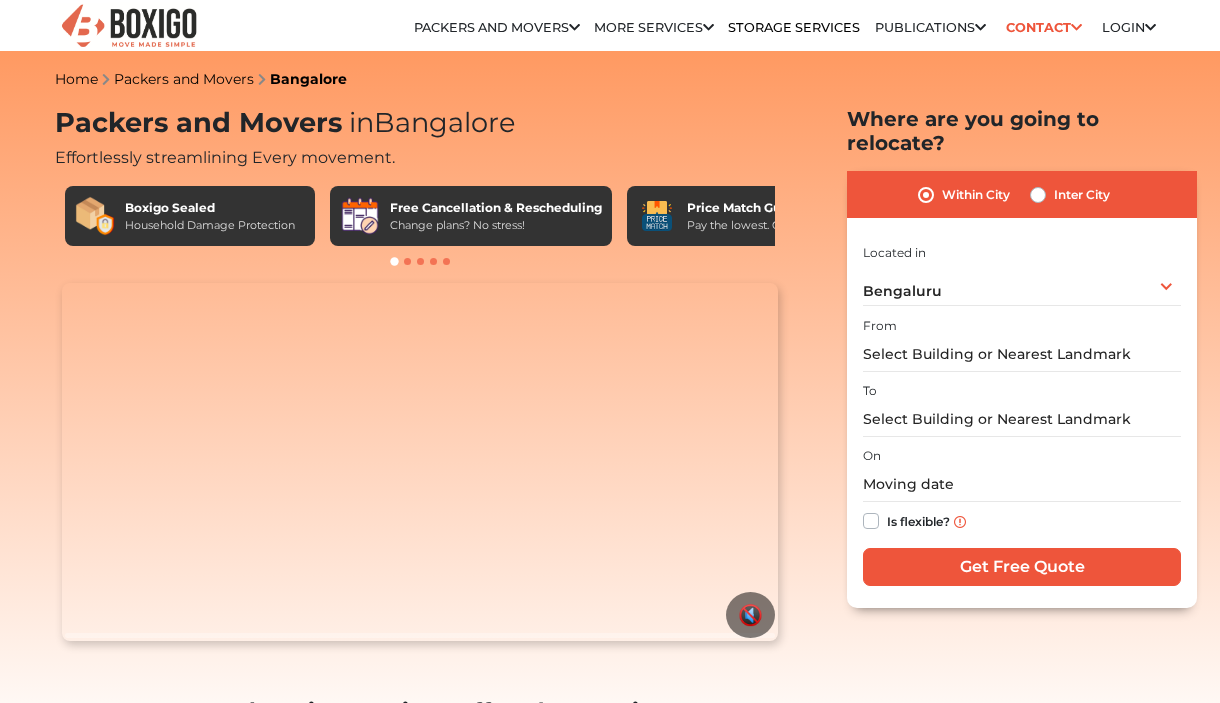 scroll, scrollTop: 0, scrollLeft: 0, axis: both 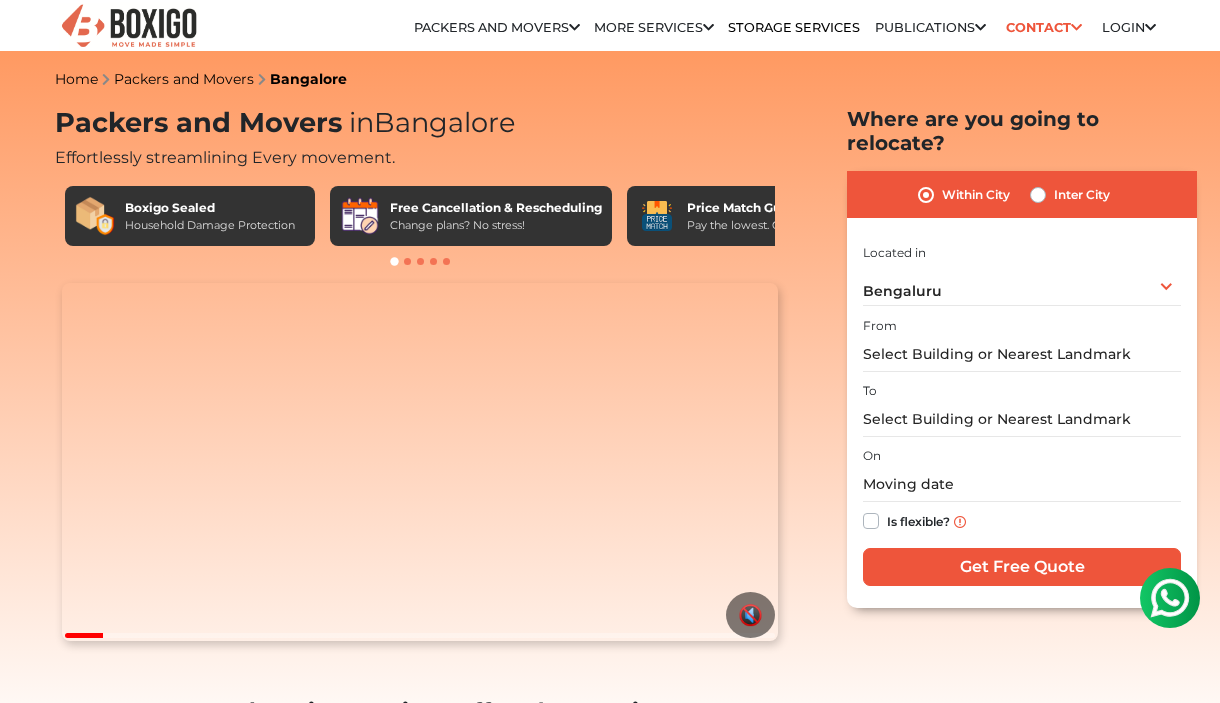 click on "Inter City" at bounding box center [1082, 195] 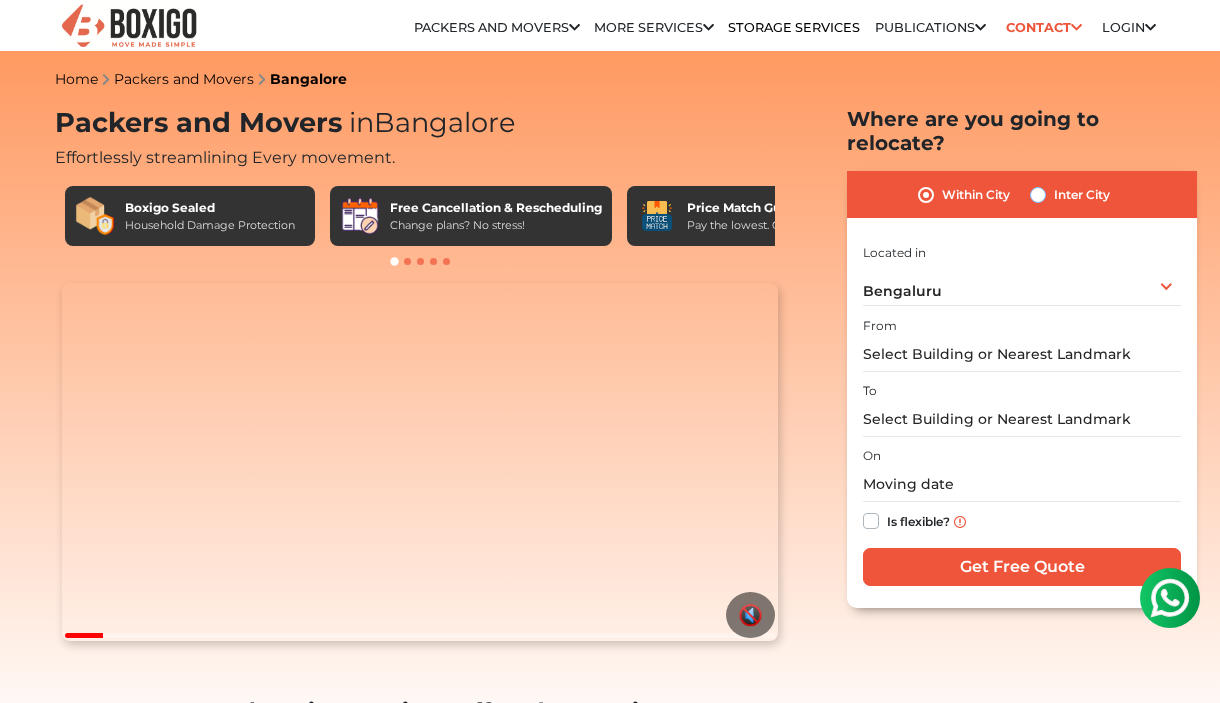 click on "Inter City" at bounding box center (1038, 193) 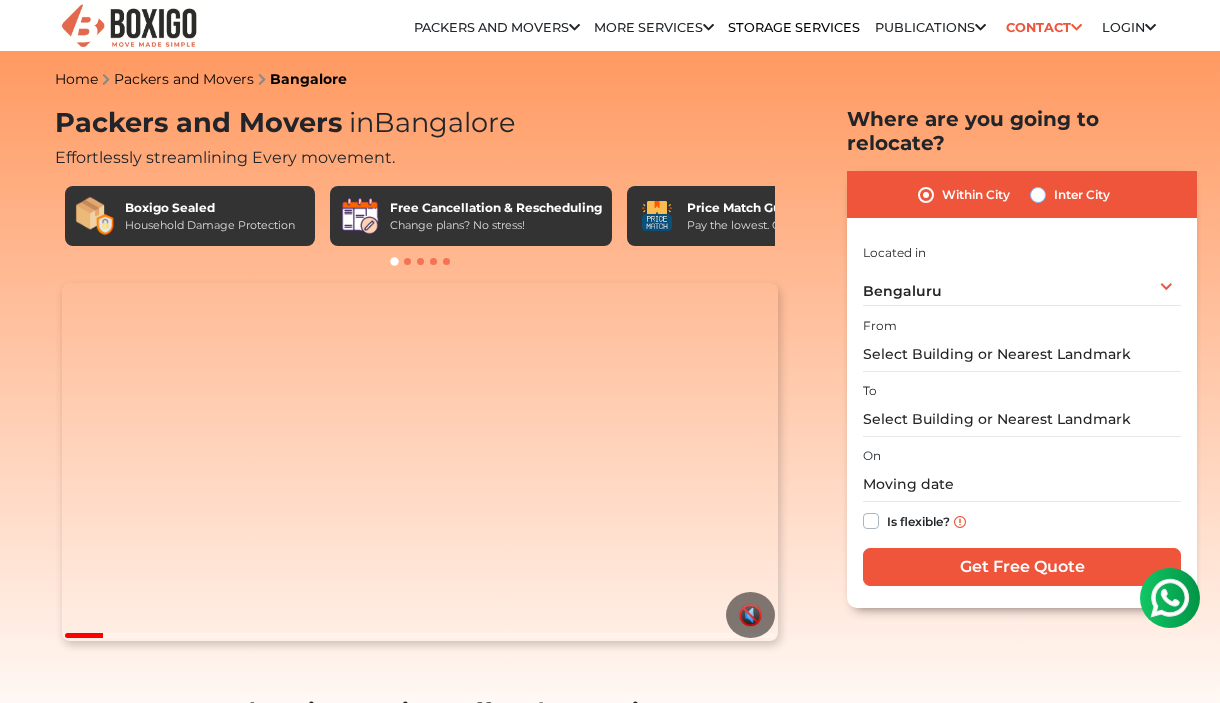 radio on "true" 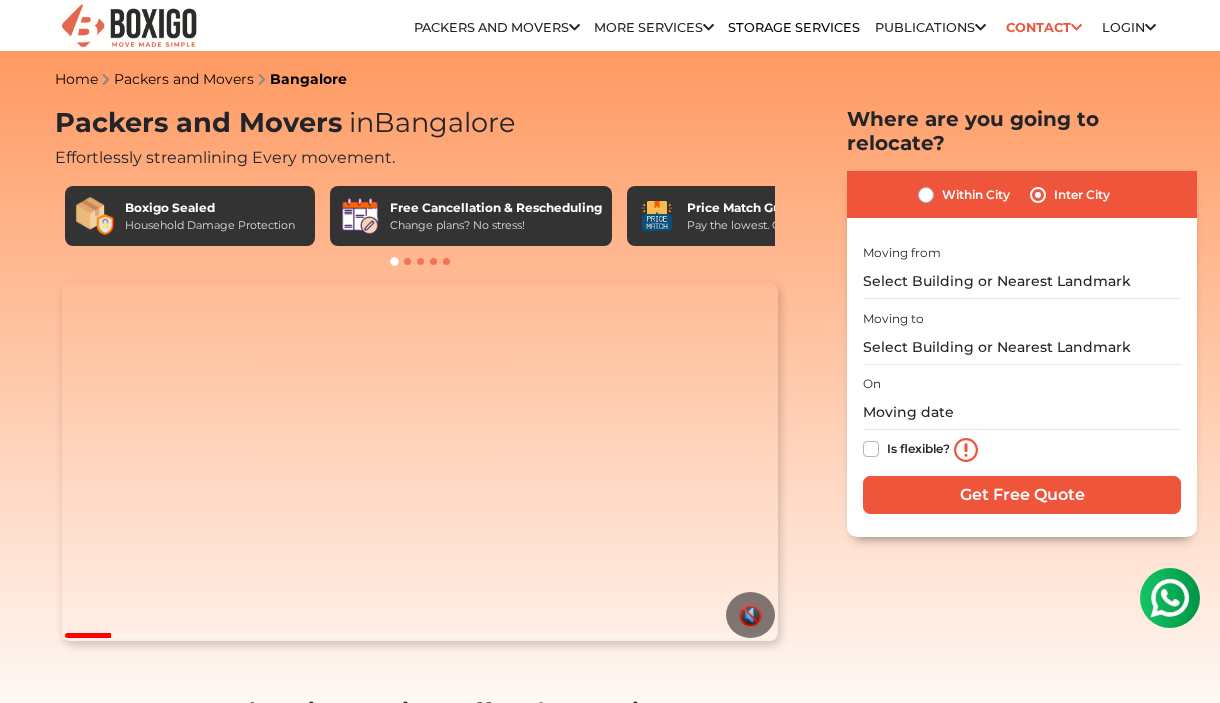 scroll, scrollTop: 0, scrollLeft: 0, axis: both 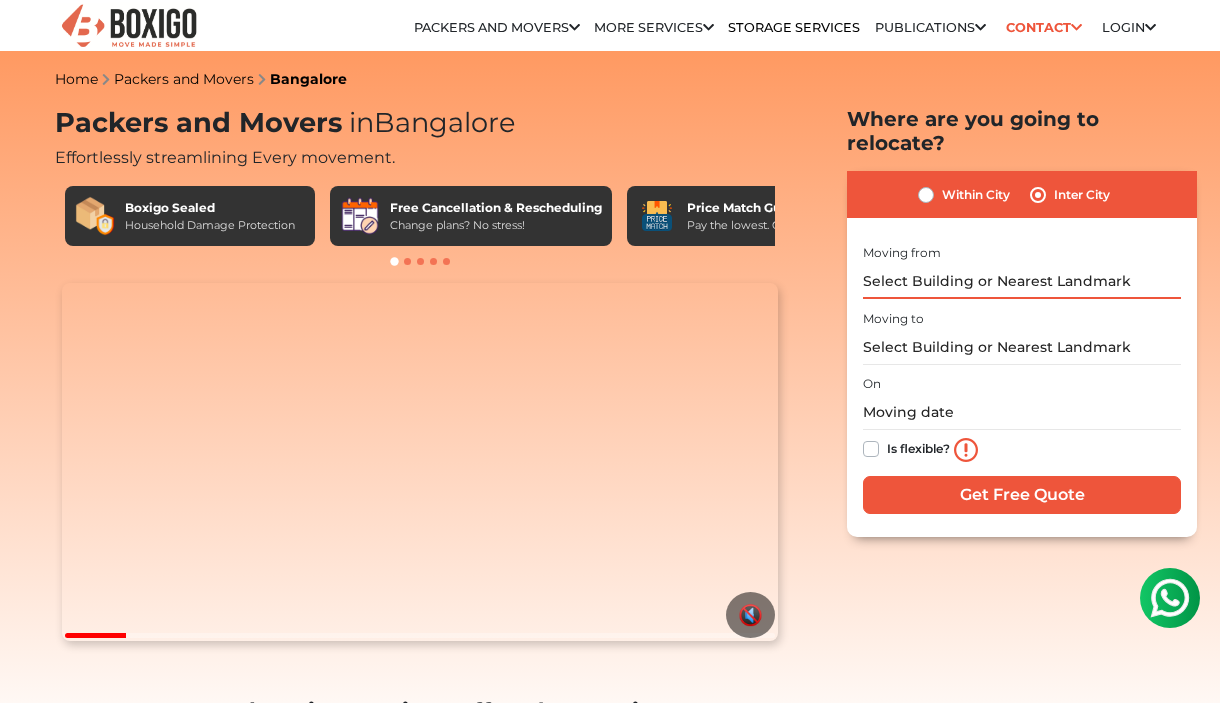 click at bounding box center [1022, 281] 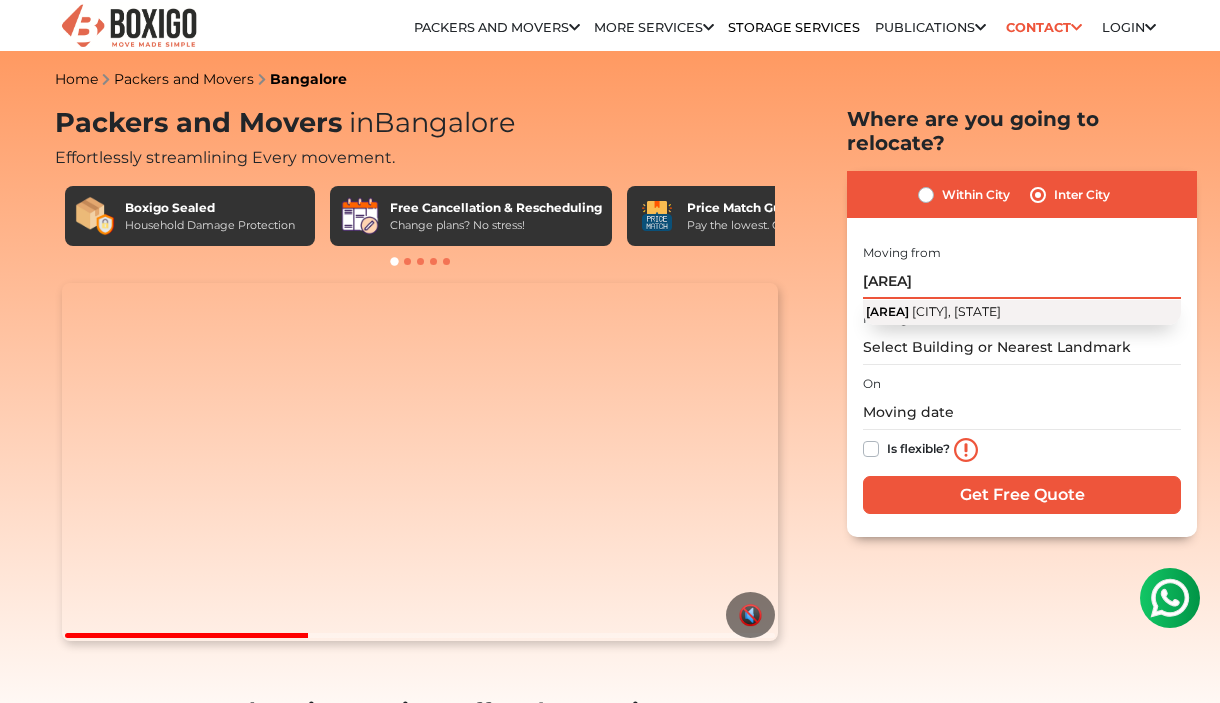 type on "Virugam" 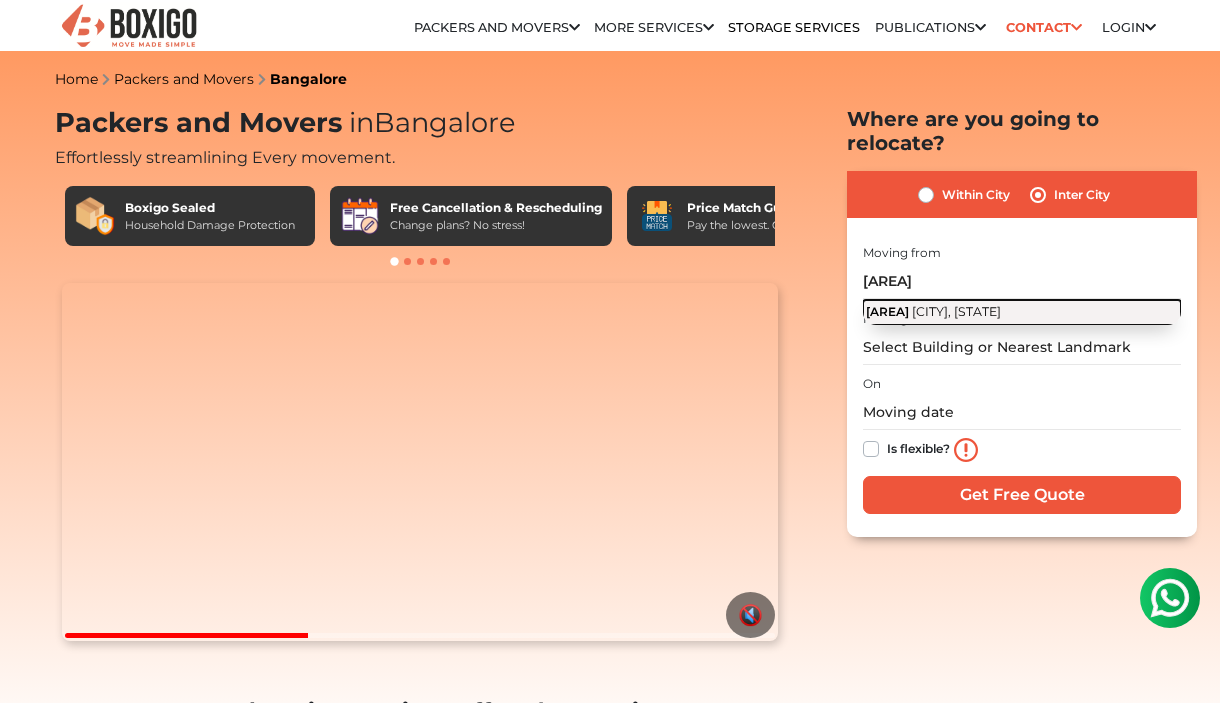 click on "Chennai, Tamil Nadu" at bounding box center (956, 311) 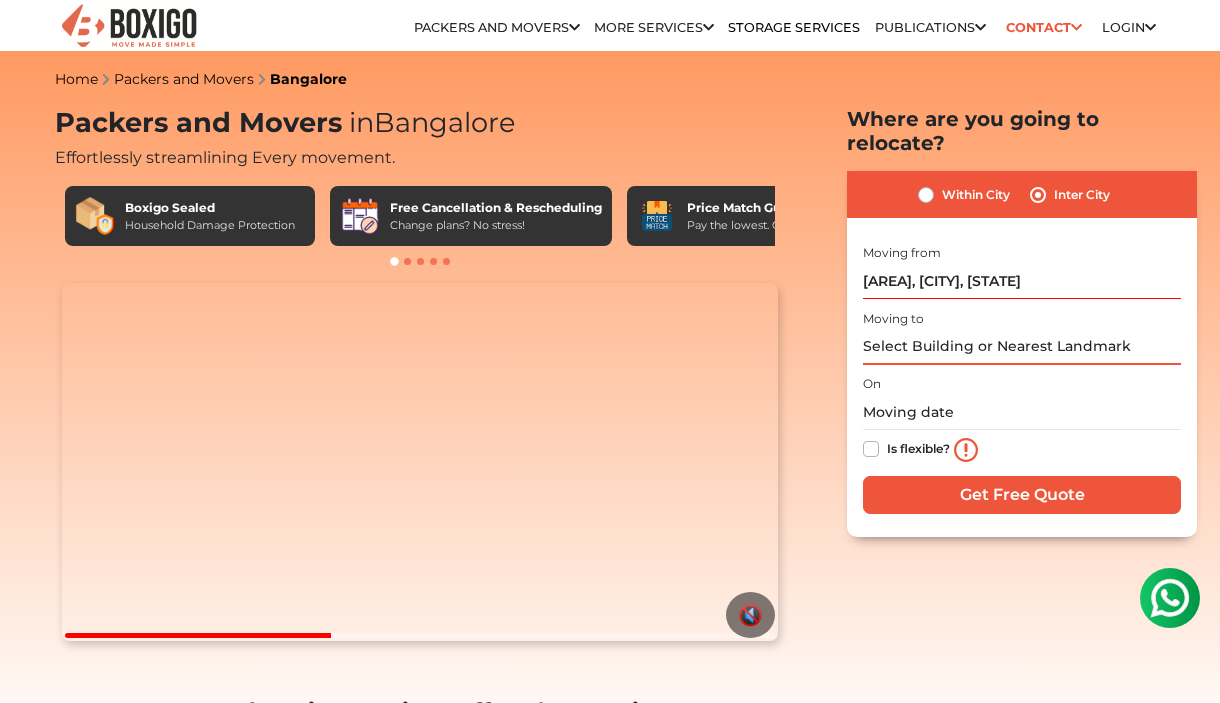click at bounding box center (1022, 347) 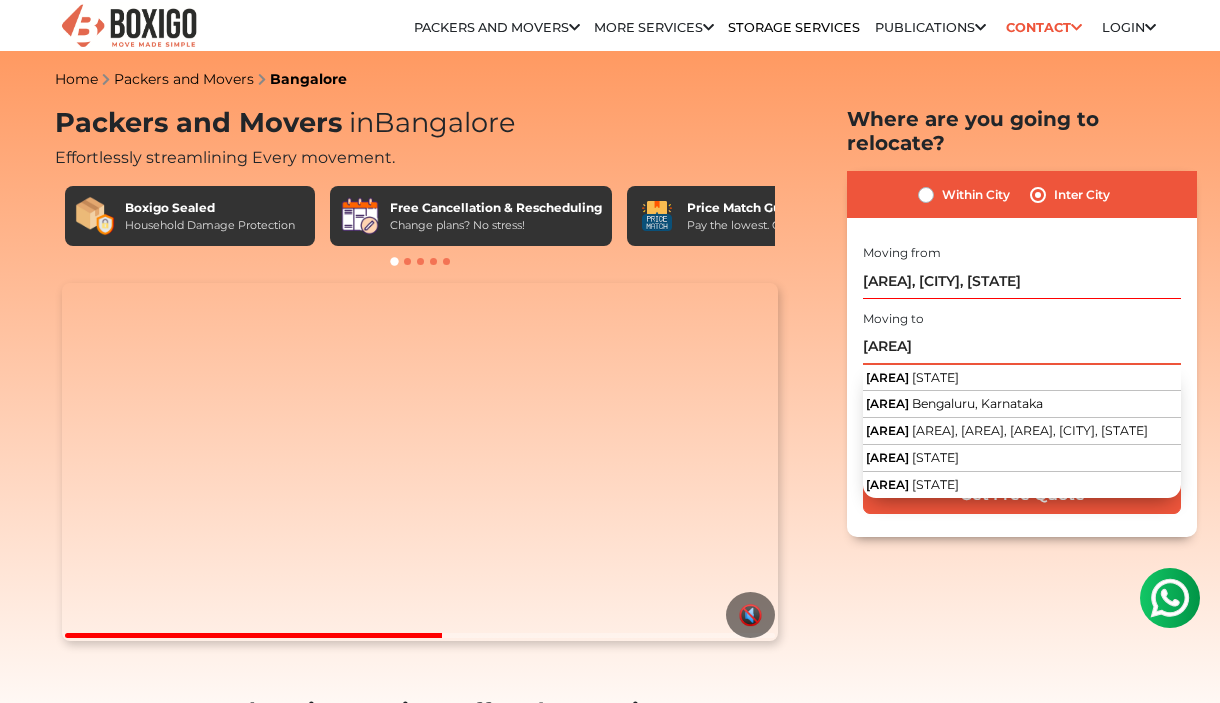 type on "Konda" 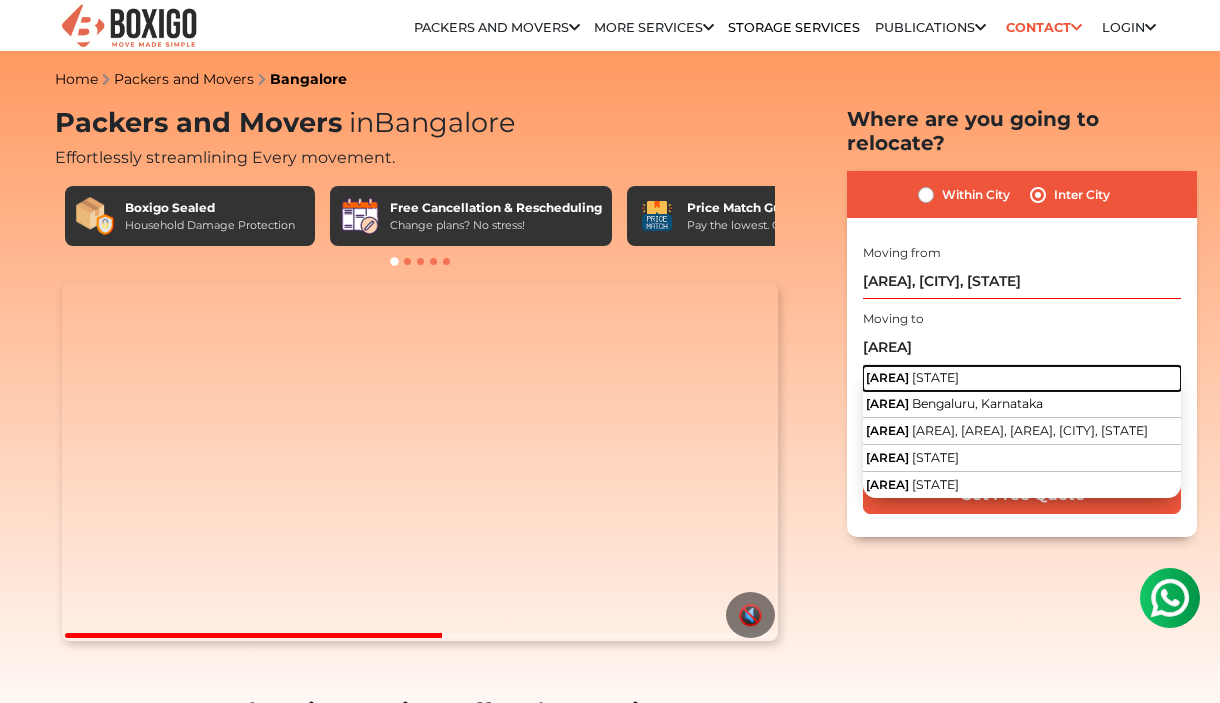 click on "Kondapur
Telangana" at bounding box center (1022, 379) 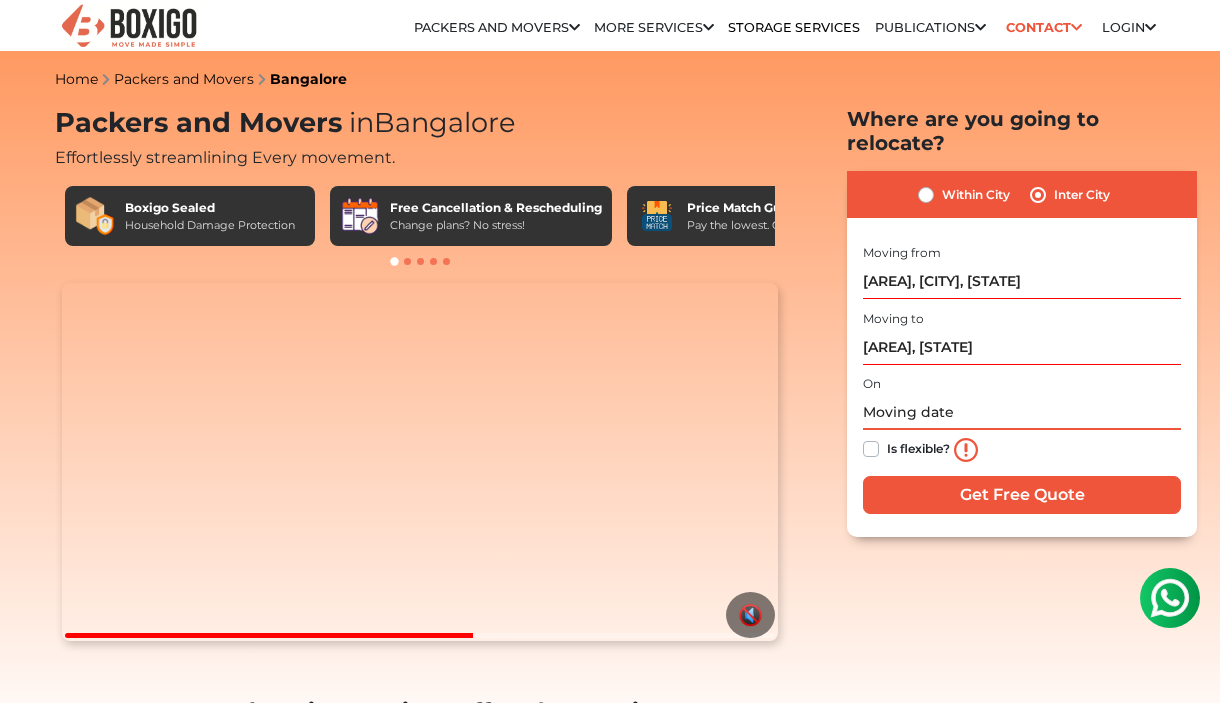 click at bounding box center [1022, 412] 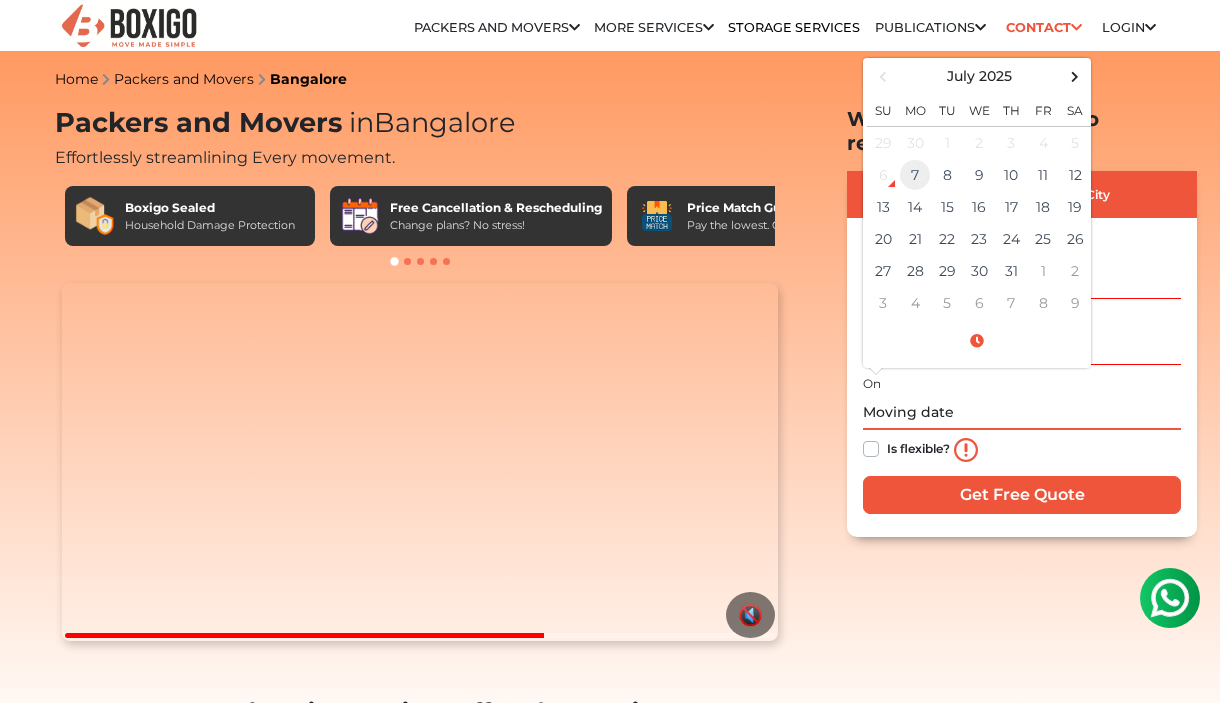 click on "7" at bounding box center [915, 142] 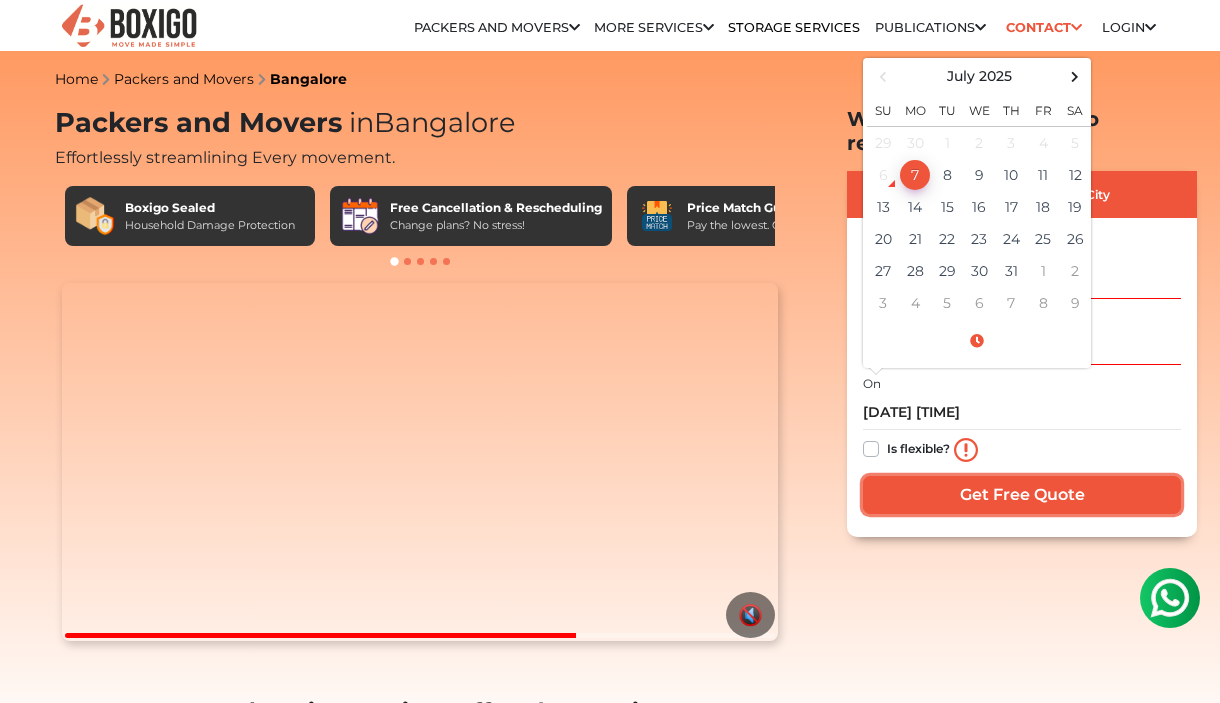 click on "Get Free Quote" at bounding box center [1022, 495] 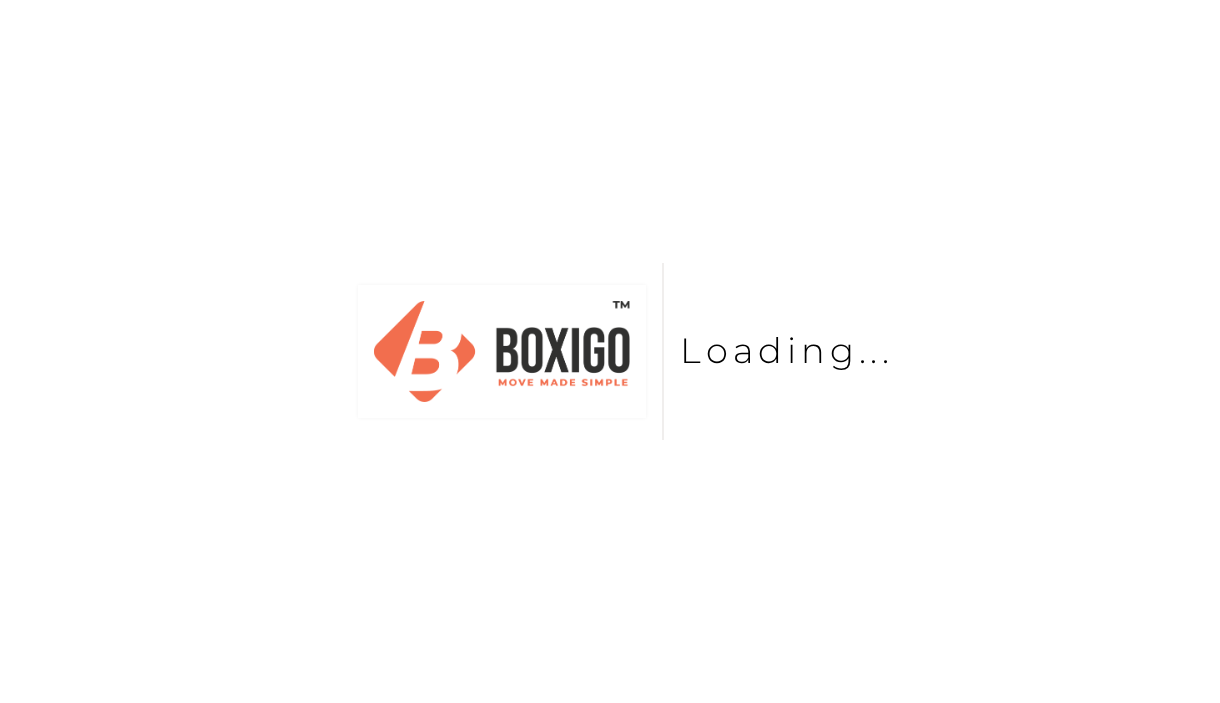 scroll, scrollTop: 0, scrollLeft: 0, axis: both 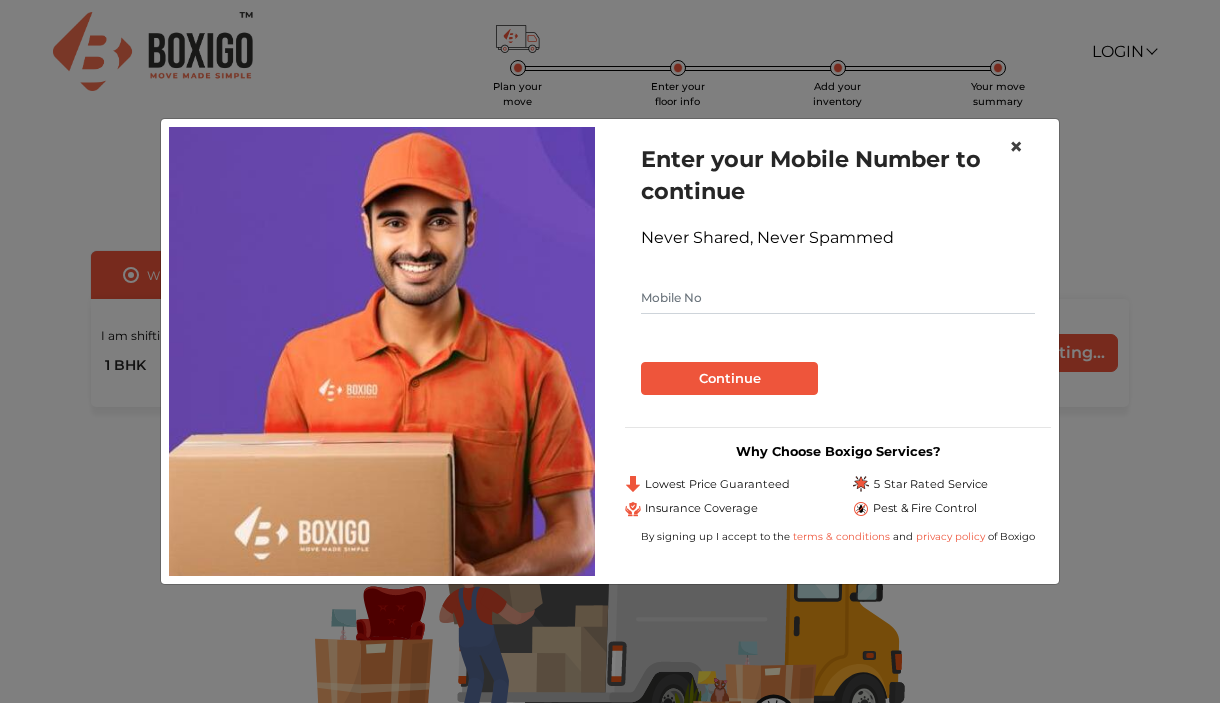 click on "×" at bounding box center [1016, 146] 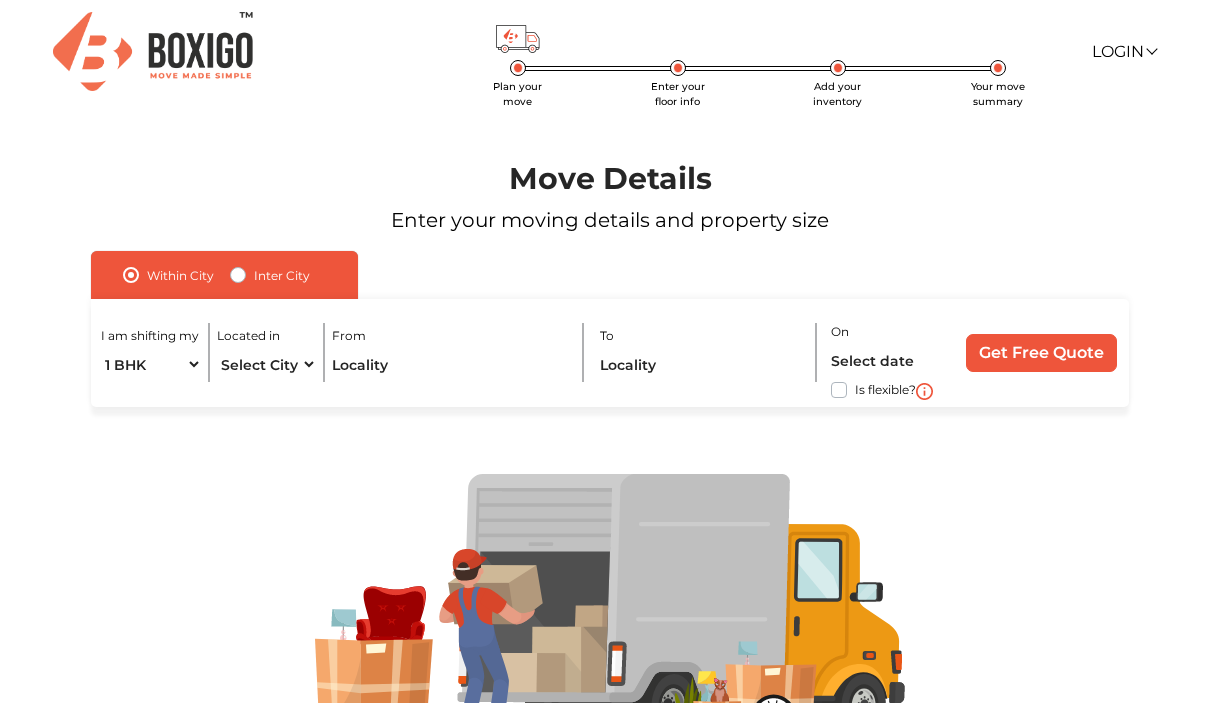 click on "Inter City" at bounding box center (282, 275) 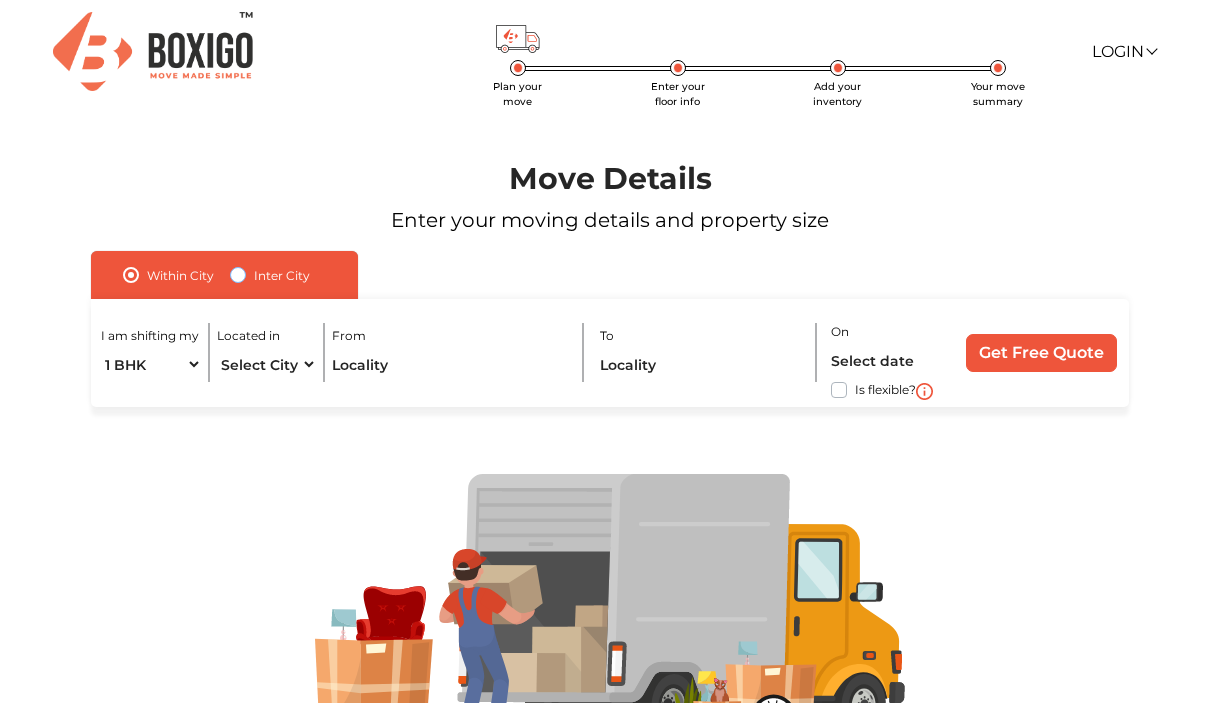 click on "Inter City" at bounding box center (238, 273) 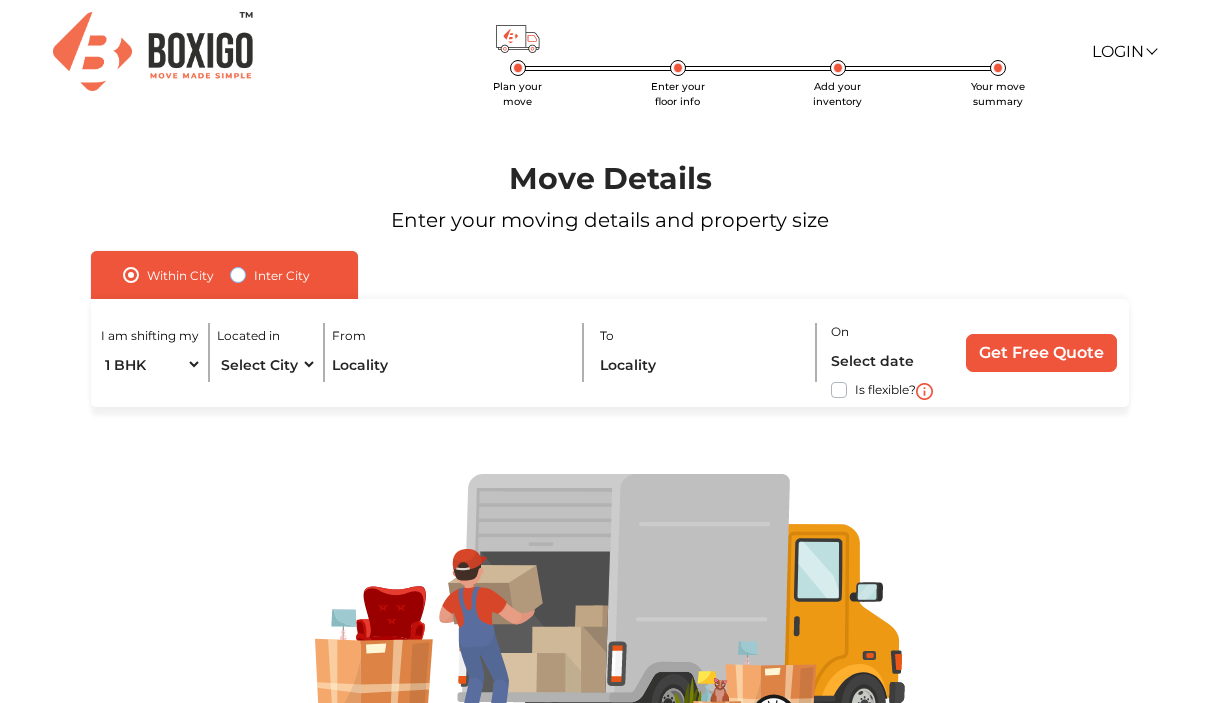 radio on "true" 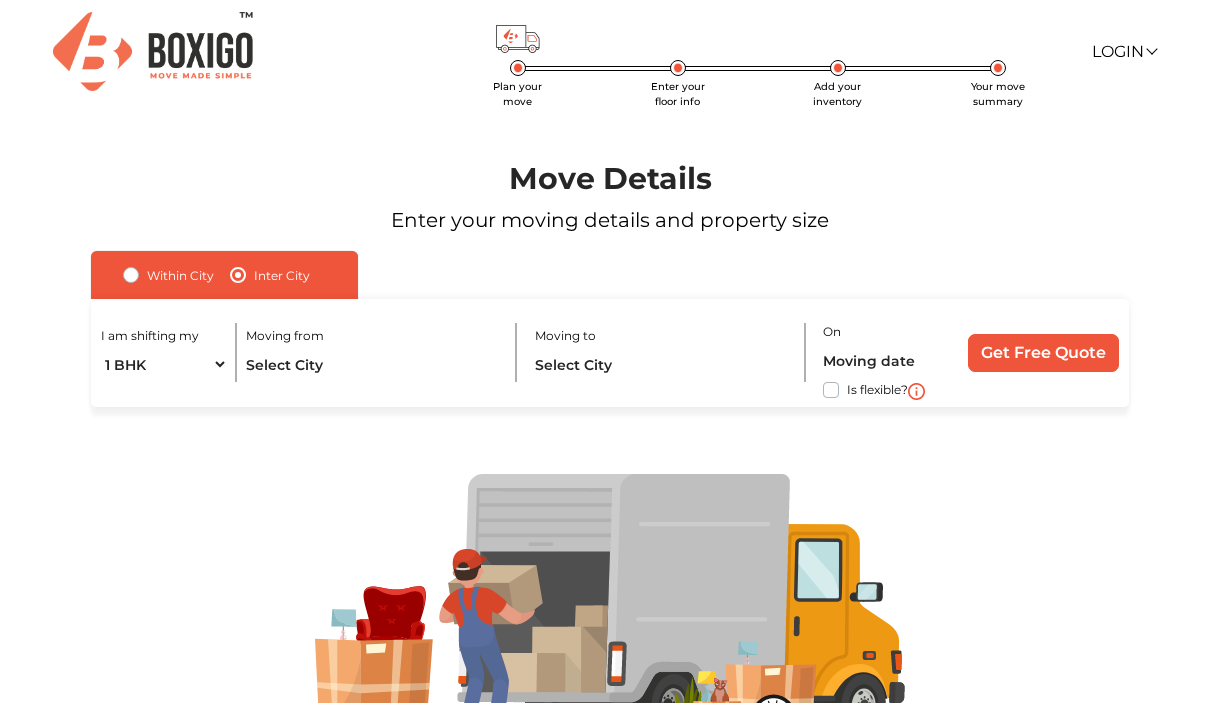 click on "Within City" at bounding box center (168, 275) 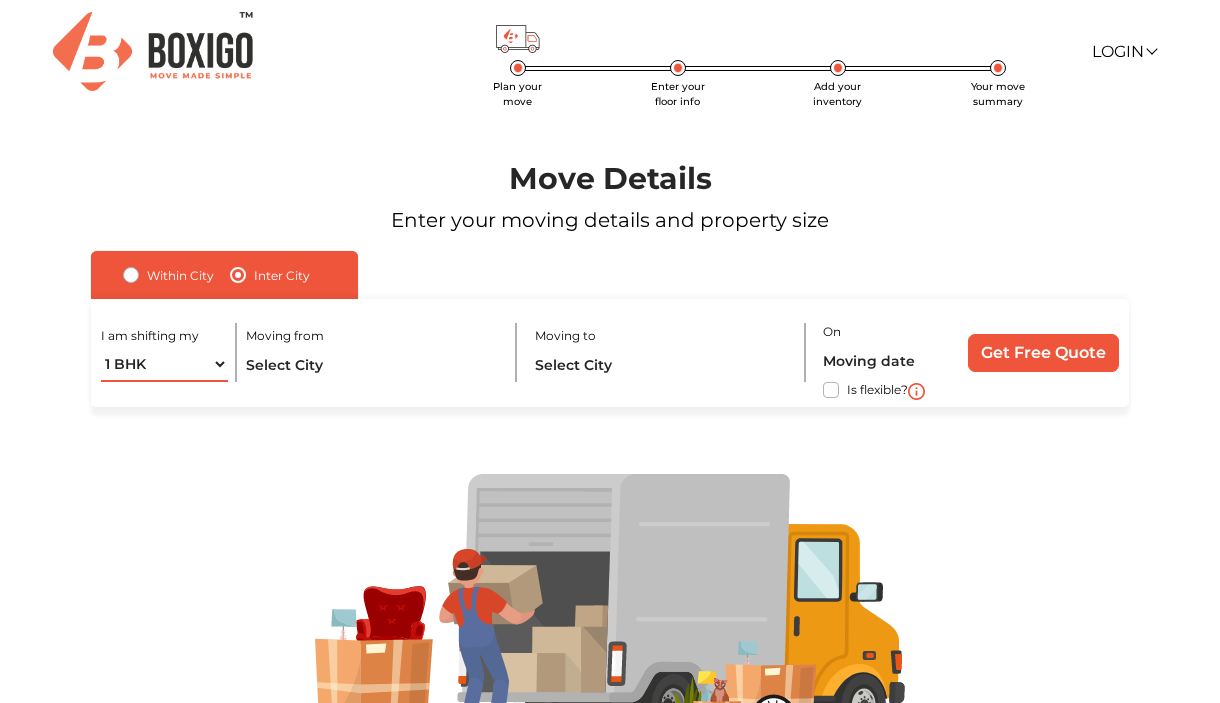 click on "1 BHK 2 BHK 3 BHK 3 + BHK FEW ITEMS" at bounding box center [164, 364] 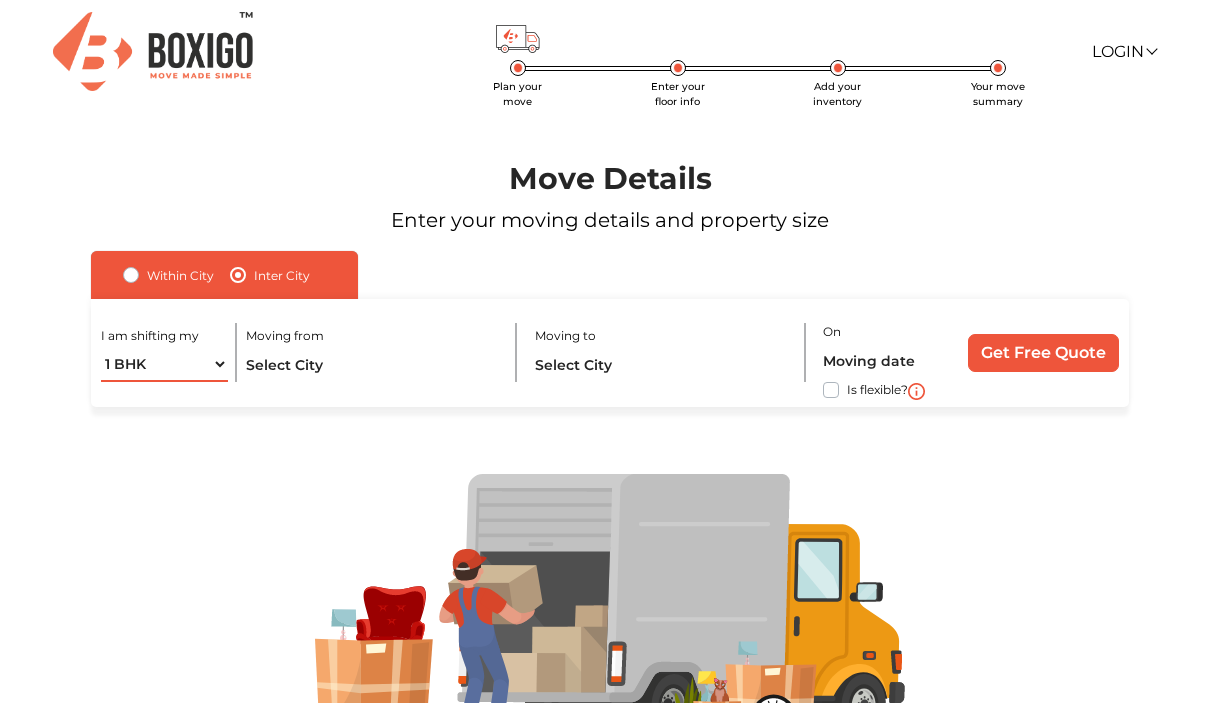 select on "FEW ITEMS" 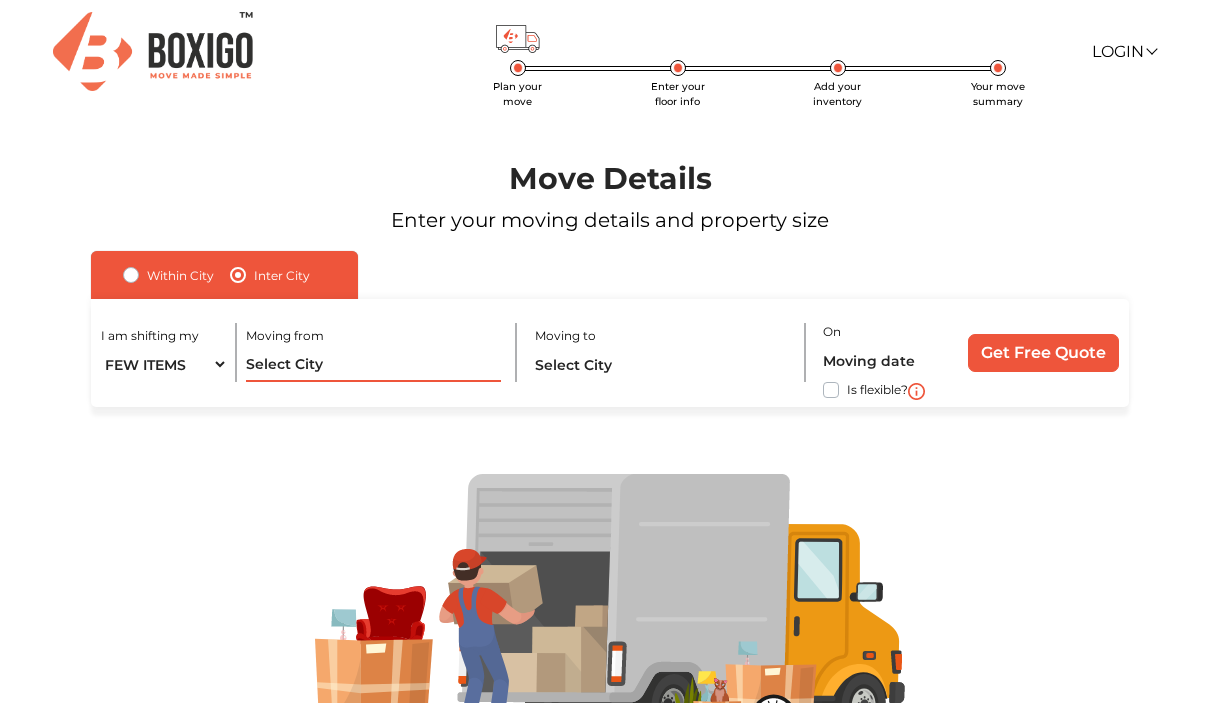 click at bounding box center (373, 364) 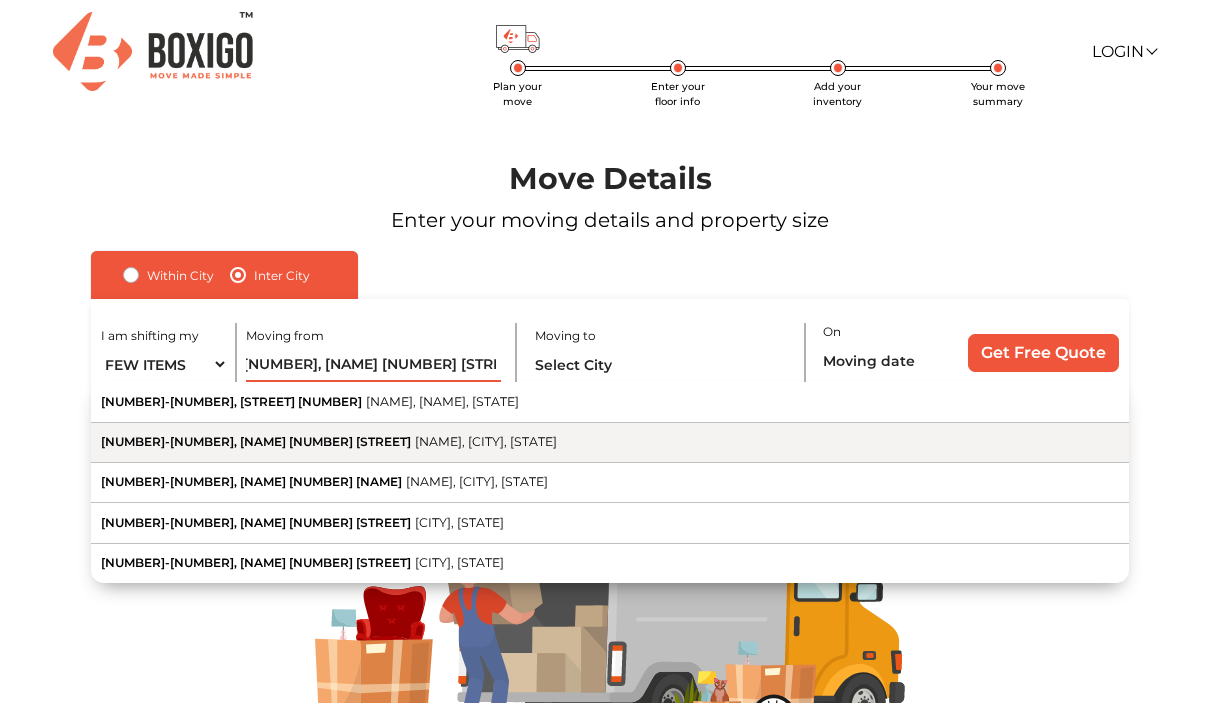 scroll, scrollTop: 0, scrollLeft: 98, axis: horizontal 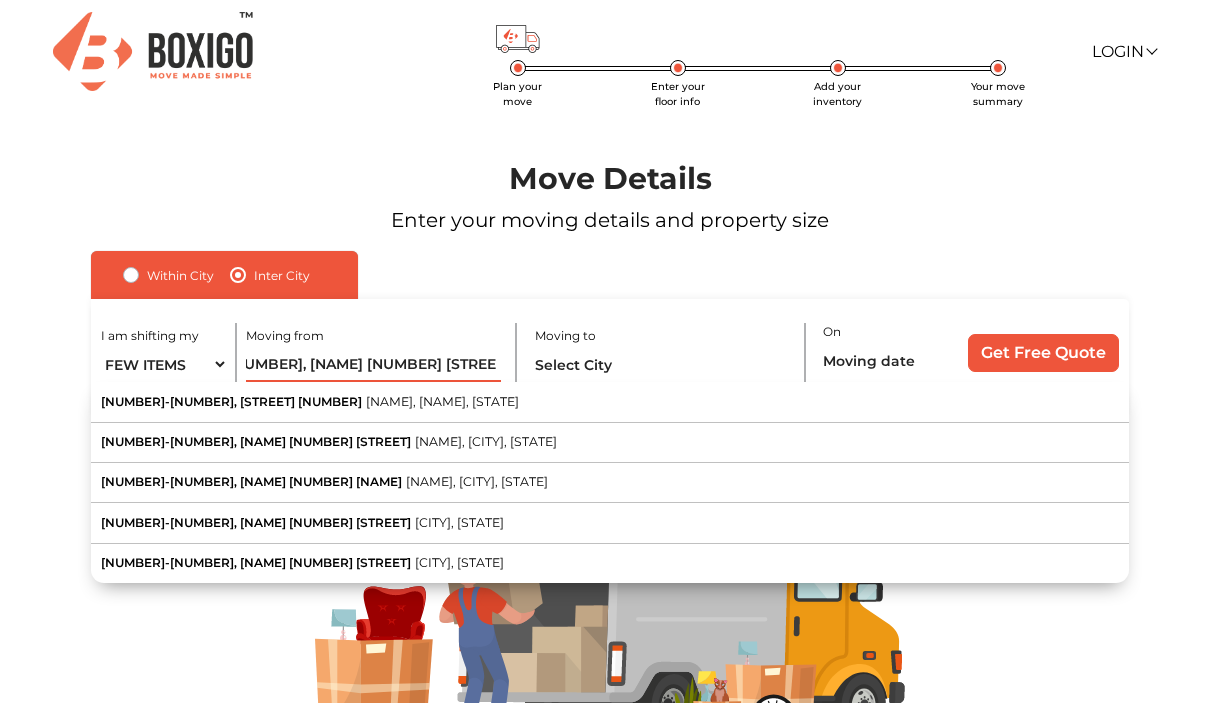 click on "[NUMBER]-[NUMBER], [NAME] [NUMBER] [STREET], [CITY]" at bounding box center (373, 364) 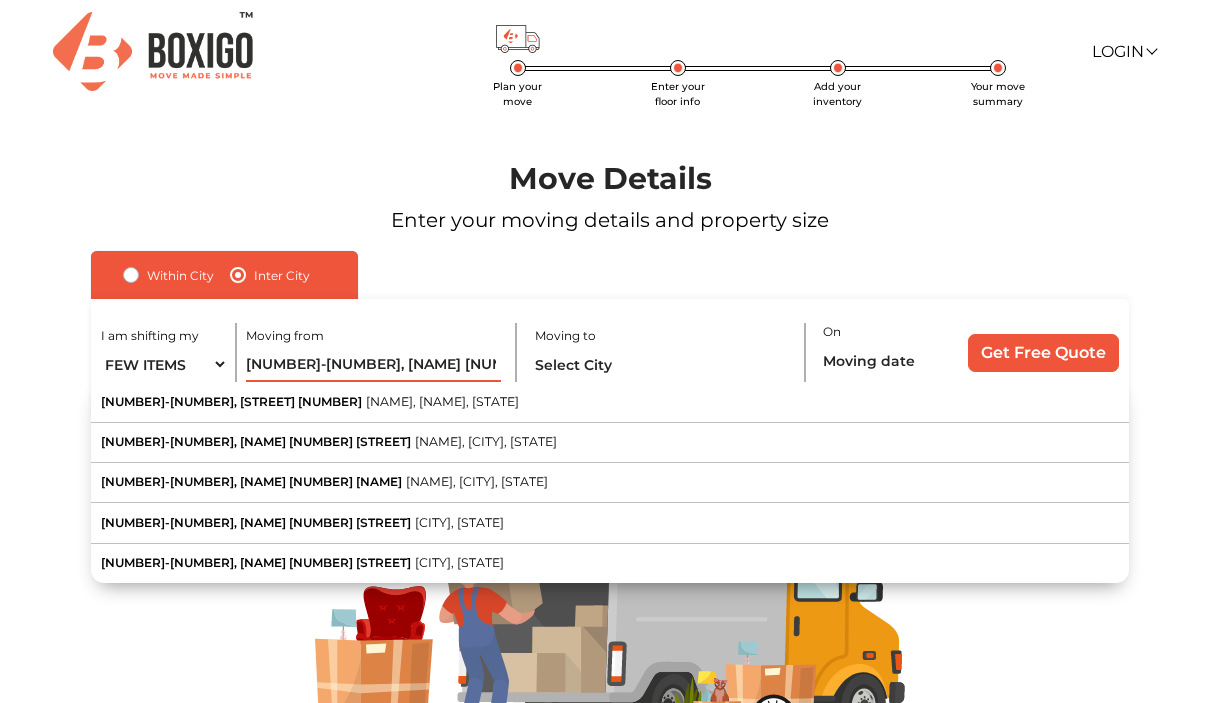 drag, startPoint x: 272, startPoint y: 365, endPoint x: 149, endPoint y: 362, distance: 123.03658 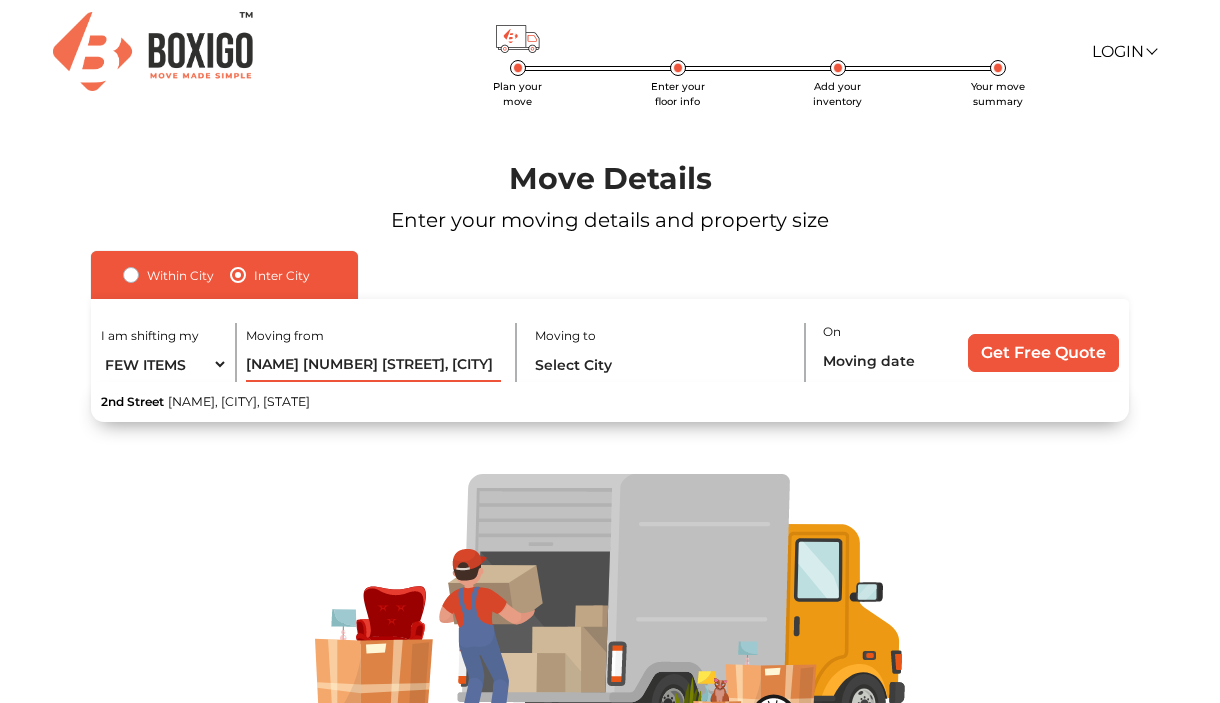 click on "[NAME] [NUMBER] [STREET], [CITY]" at bounding box center [373, 364] 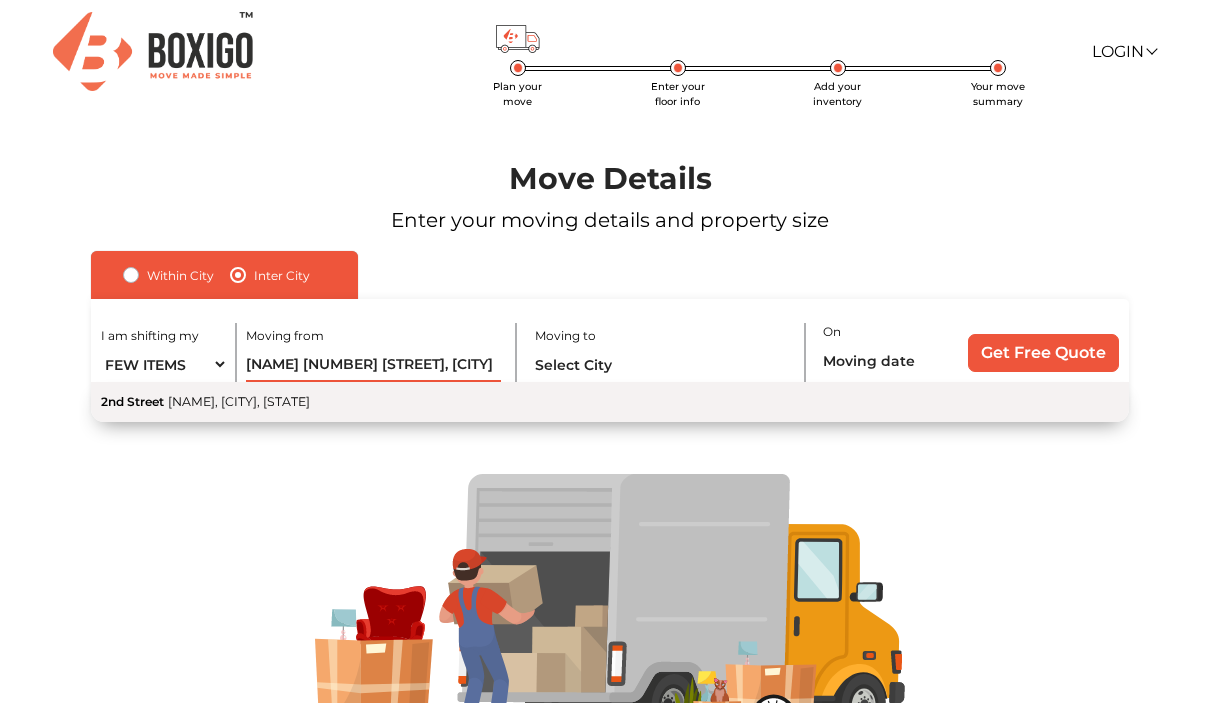 type on "[NAME] [NUMBER] [STREET], [CITY]" 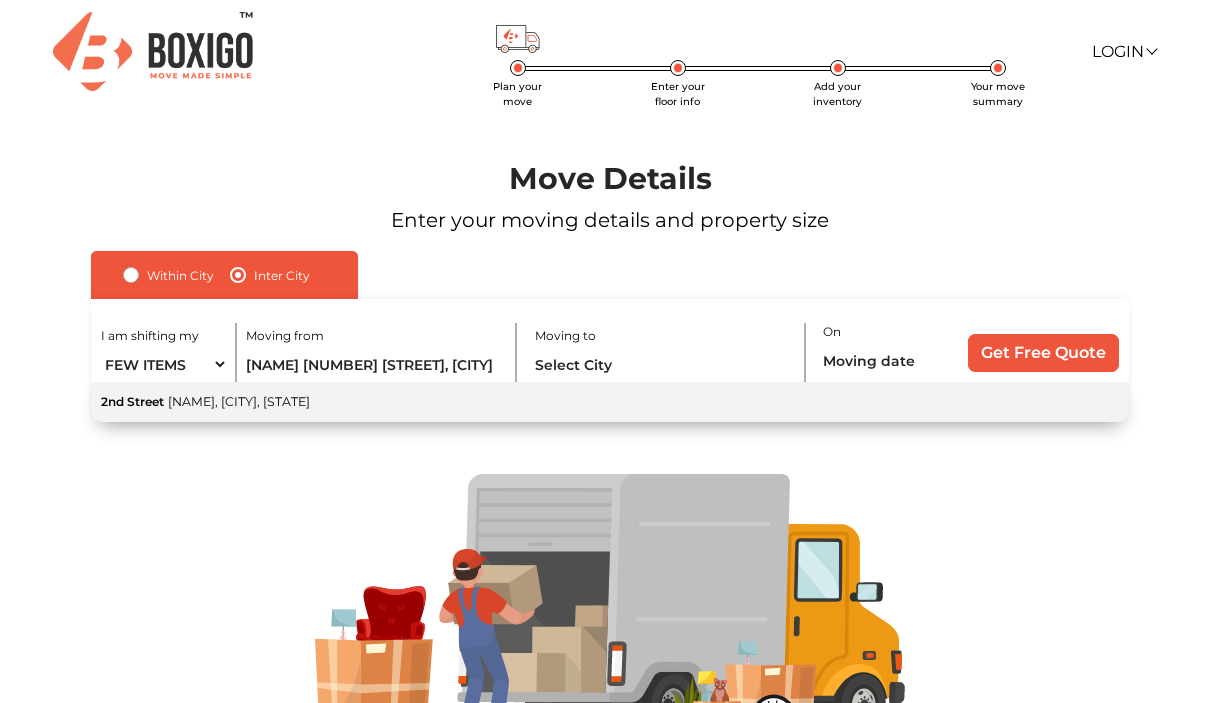 click on "[NAME], [CITY], [STATE]" at bounding box center [239, 401] 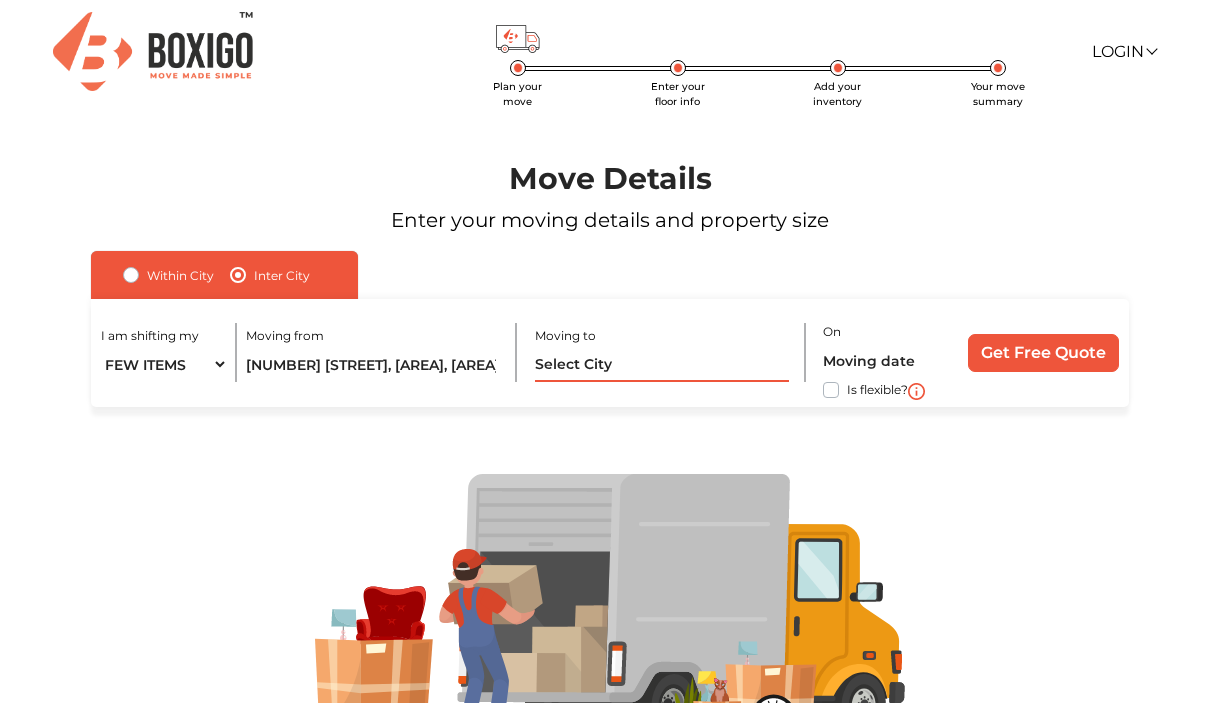 click at bounding box center [662, 364] 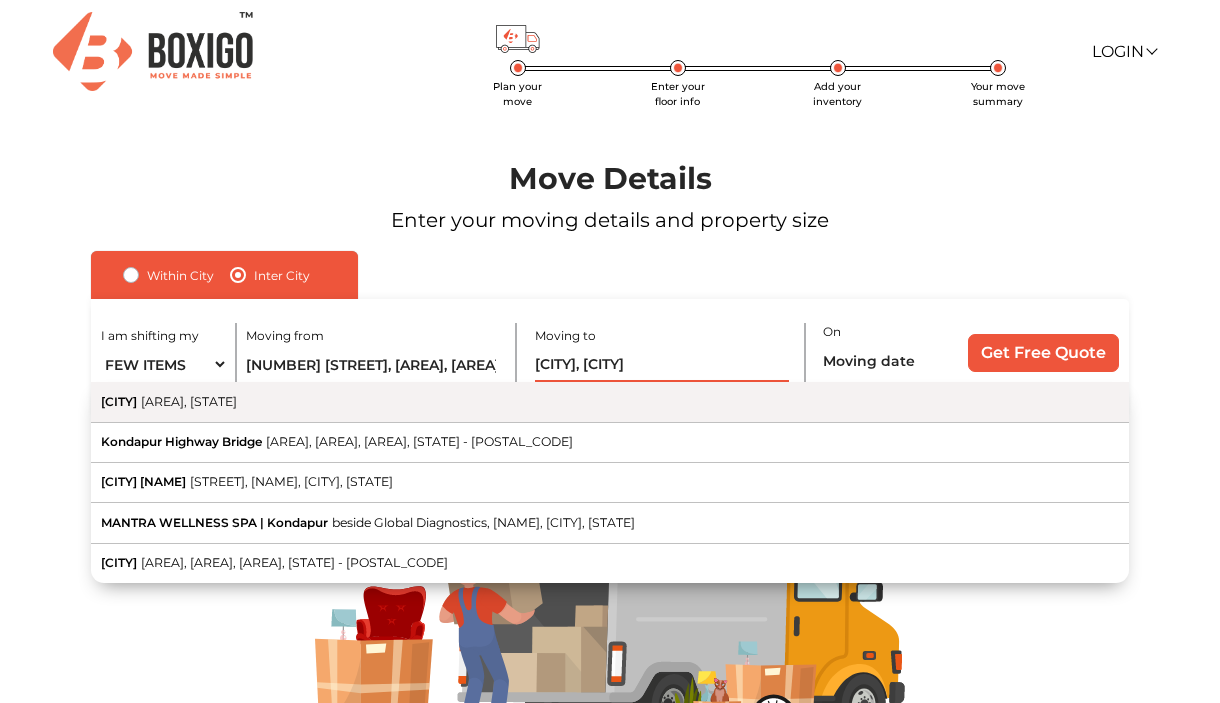 type on "[CITY], [CITY]" 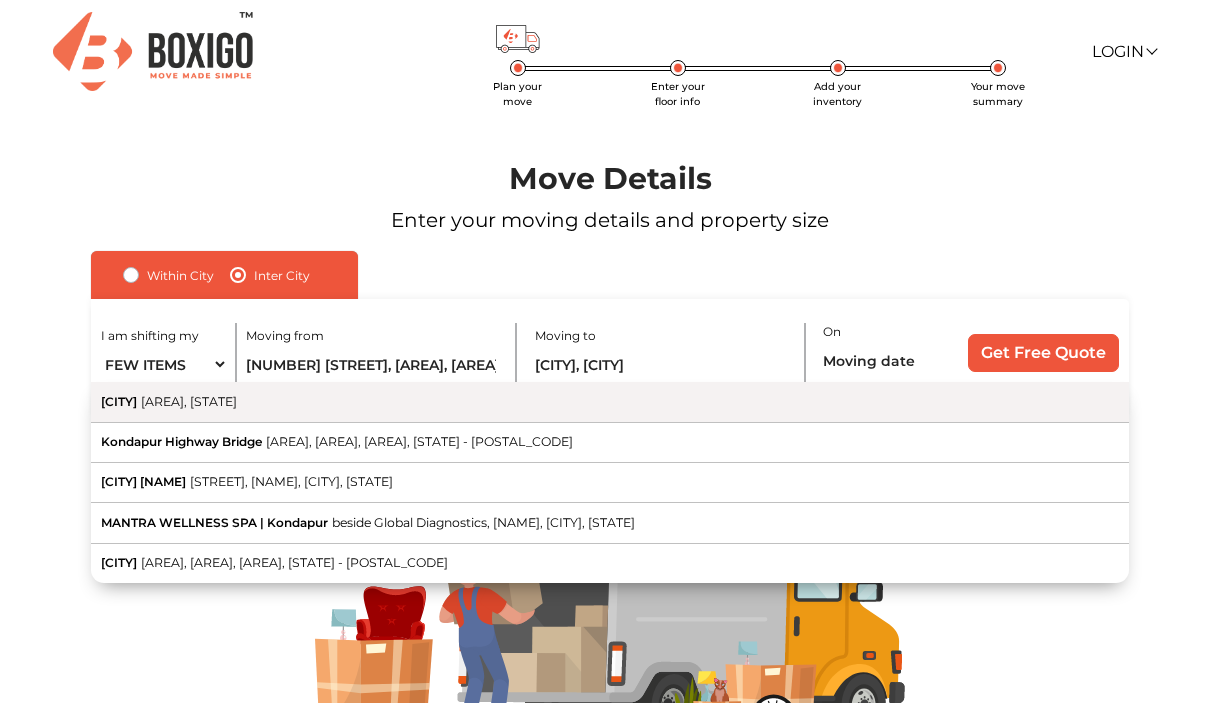 click on "[CITY] [CITY], [STATE]" at bounding box center [610, 402] 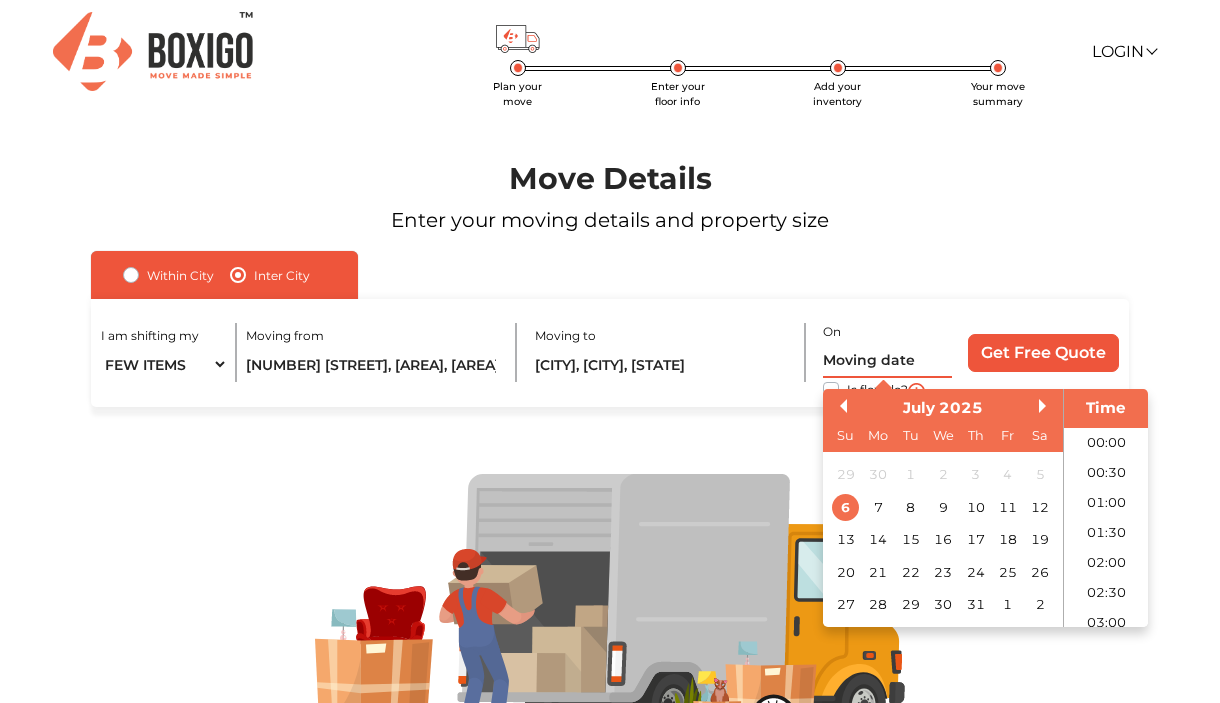 click at bounding box center [887, 360] 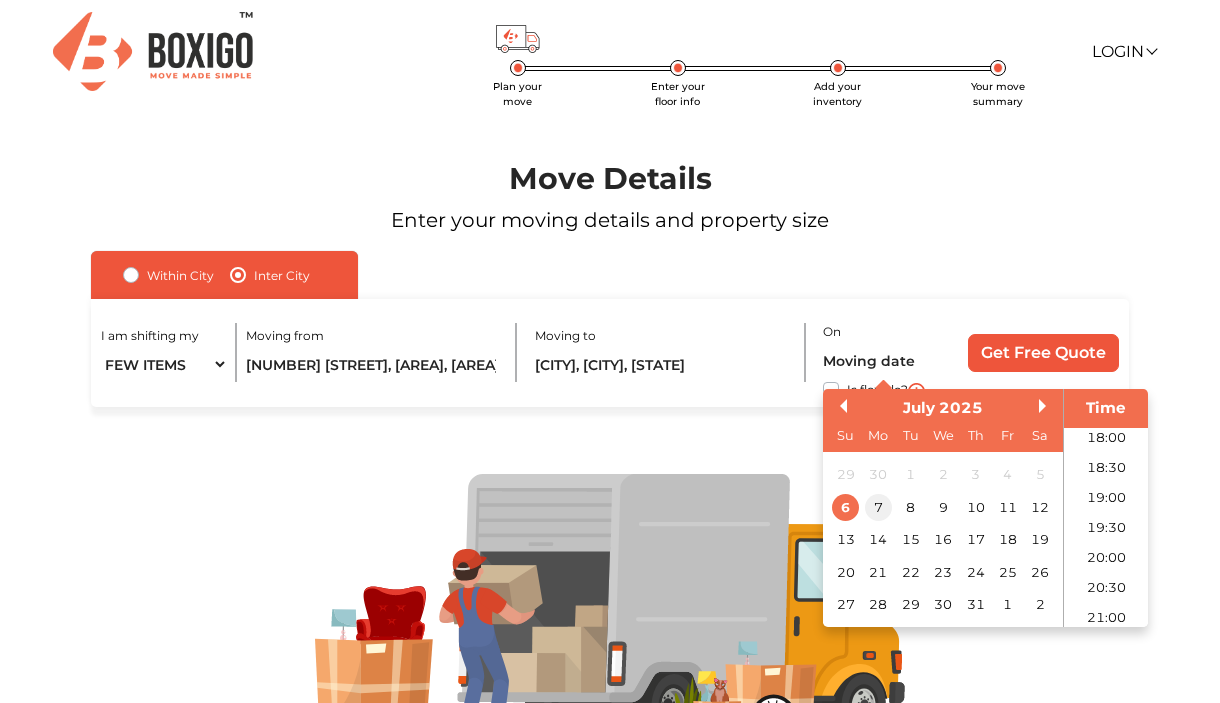 click on "7" at bounding box center (878, 506) 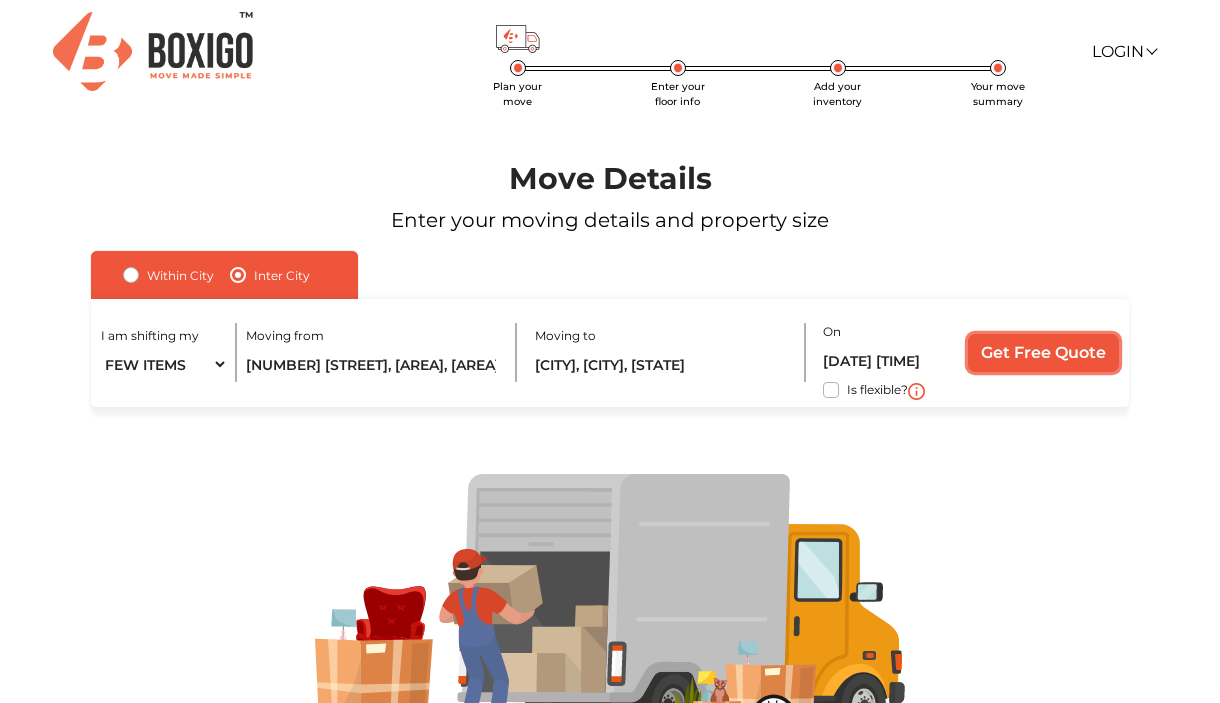 click on "Get Free Quote" at bounding box center (1043, 353) 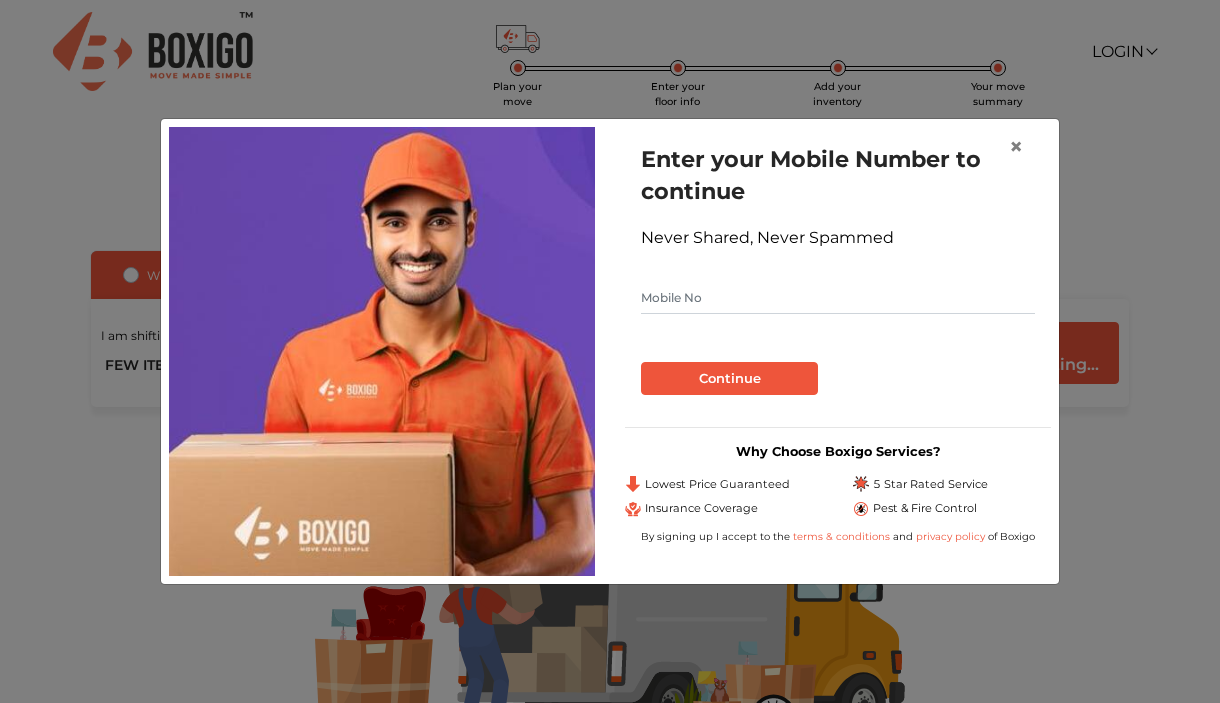 click at bounding box center (838, 298) 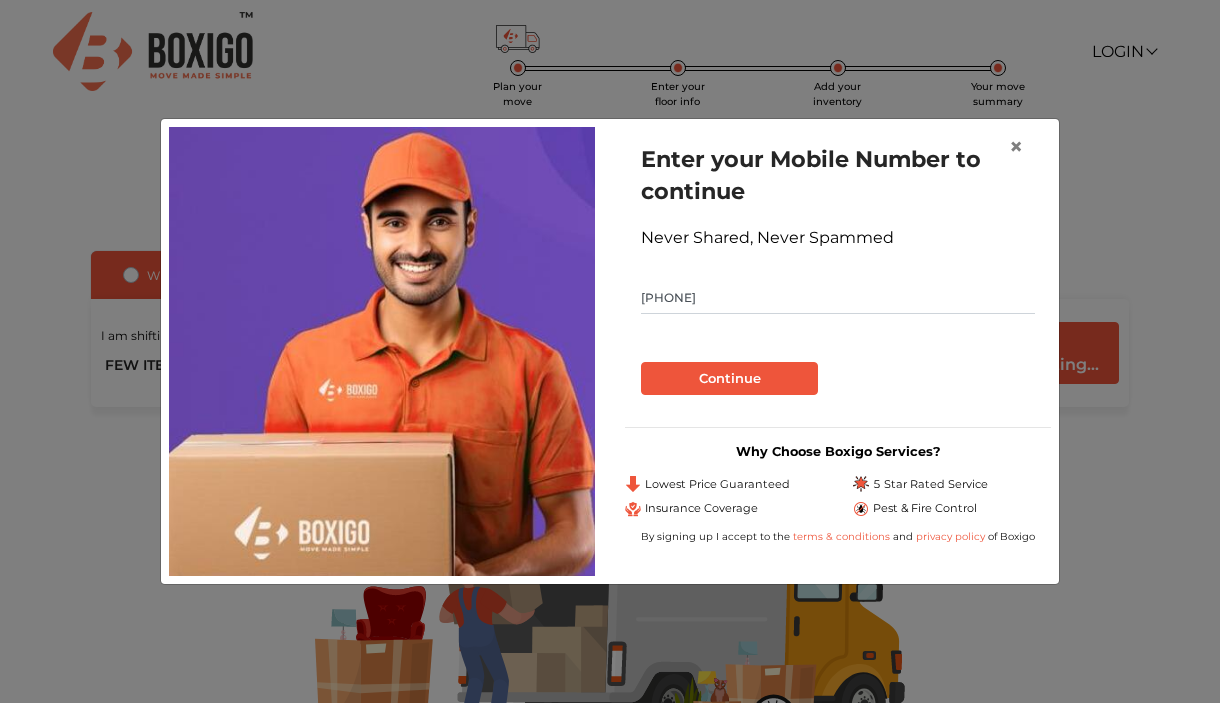 type on "[PHONE]" 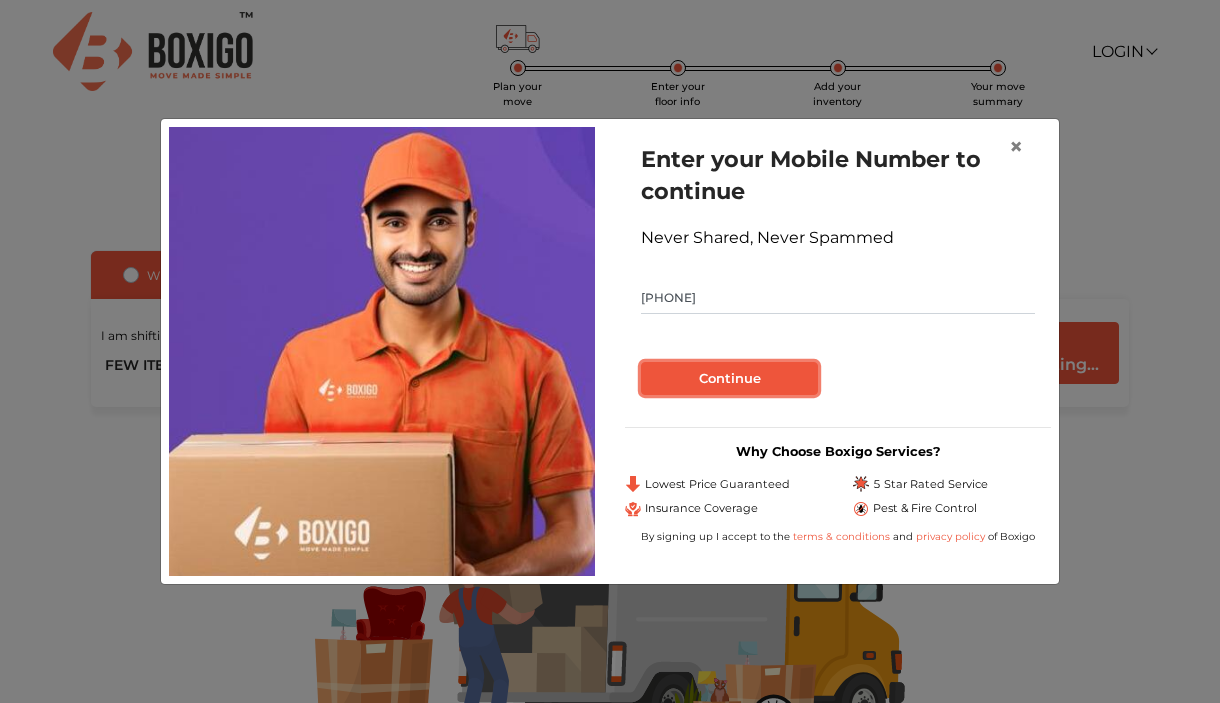 click on "Continue" at bounding box center (729, 379) 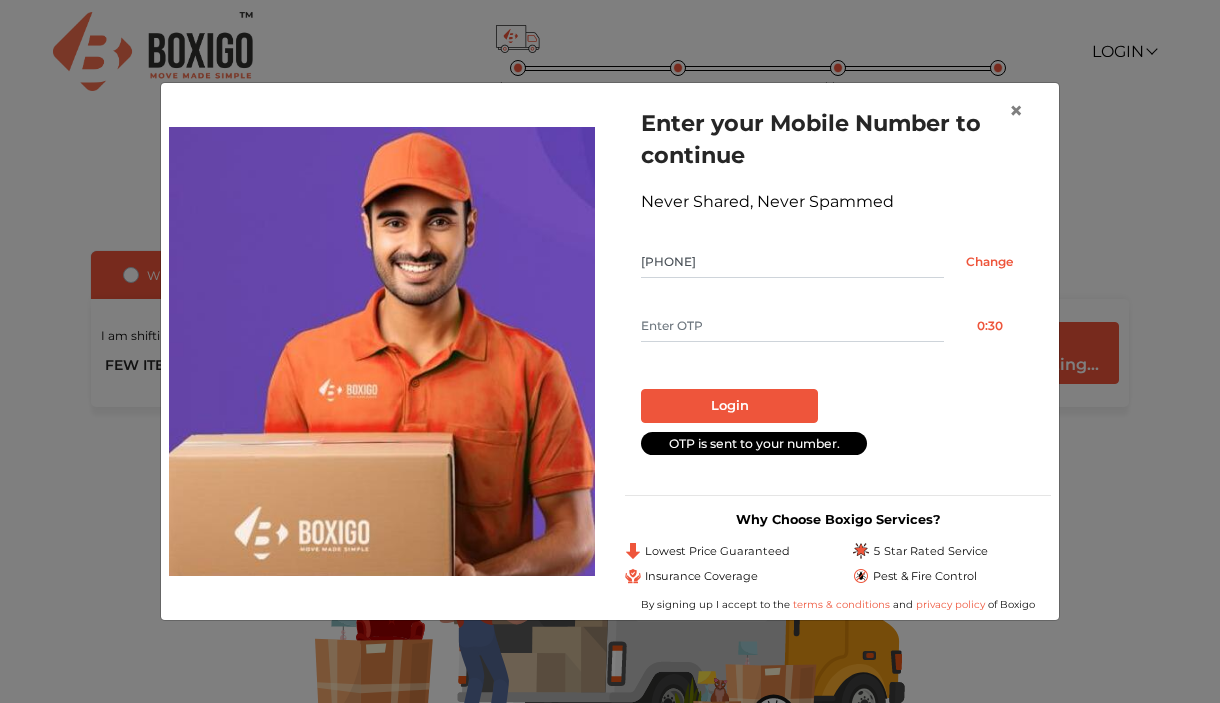 click at bounding box center (792, 326) 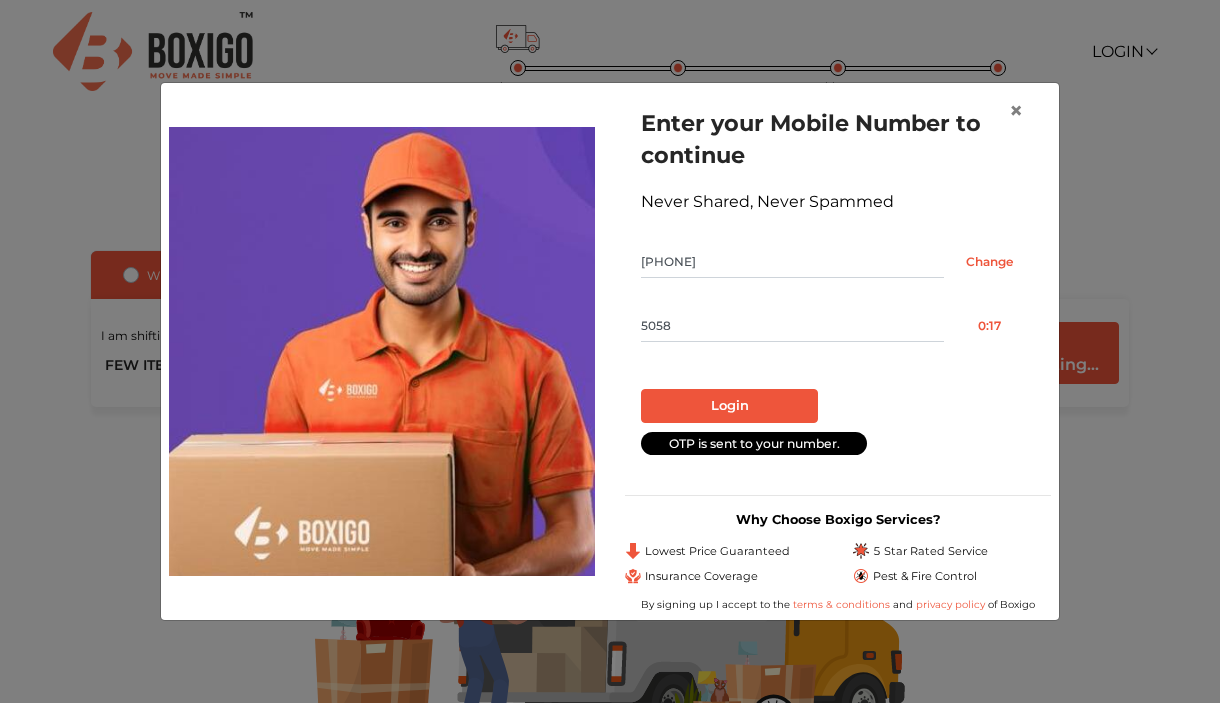 type on "5058" 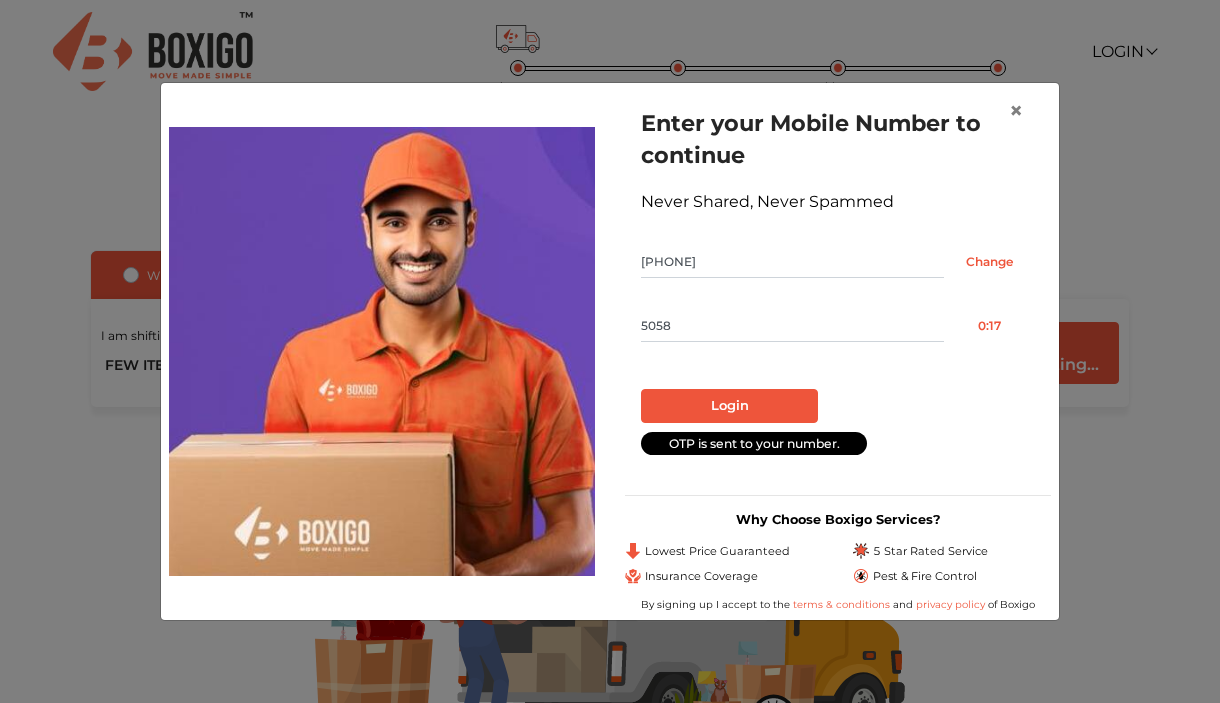 click on "OTP is sent to your number." at bounding box center (754, 443) 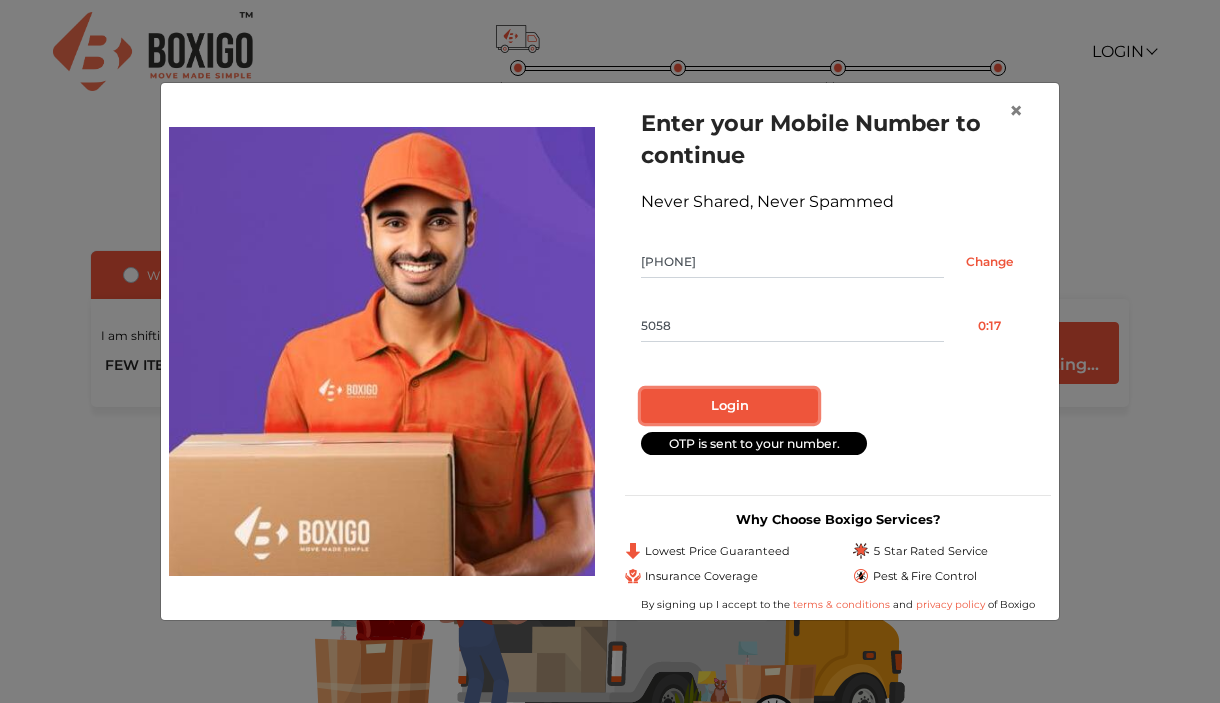 click on "Login" at bounding box center [729, 406] 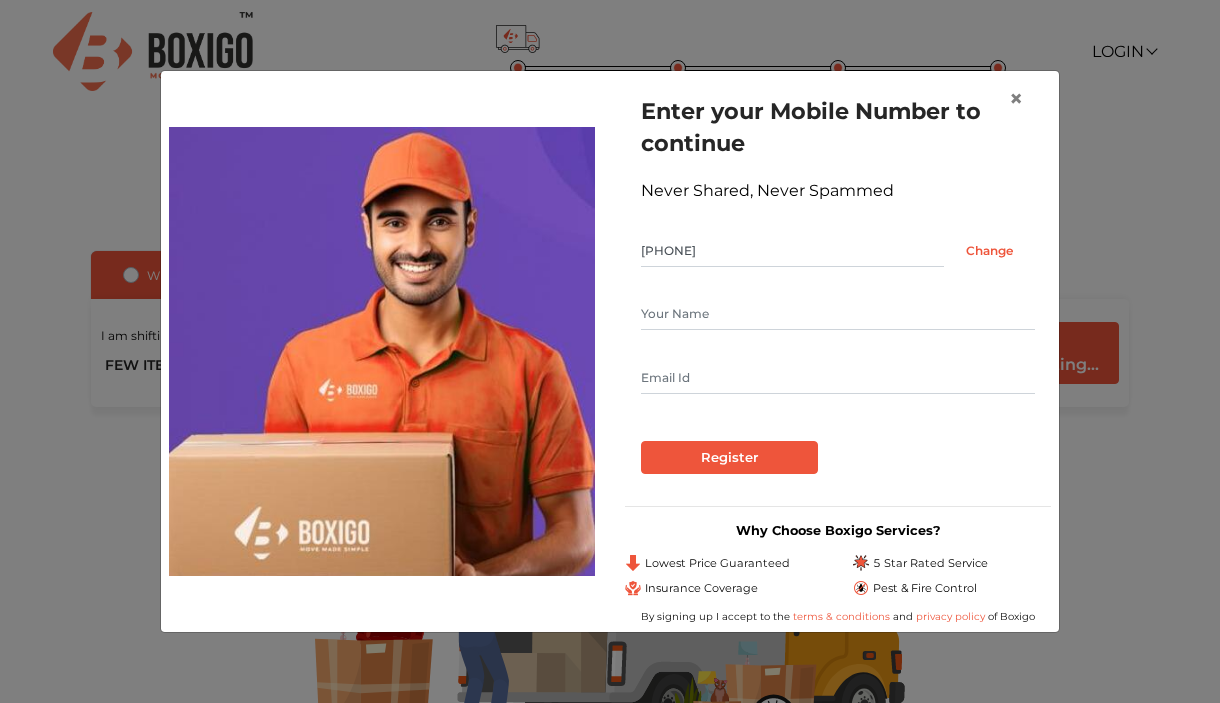 click at bounding box center [838, 314] 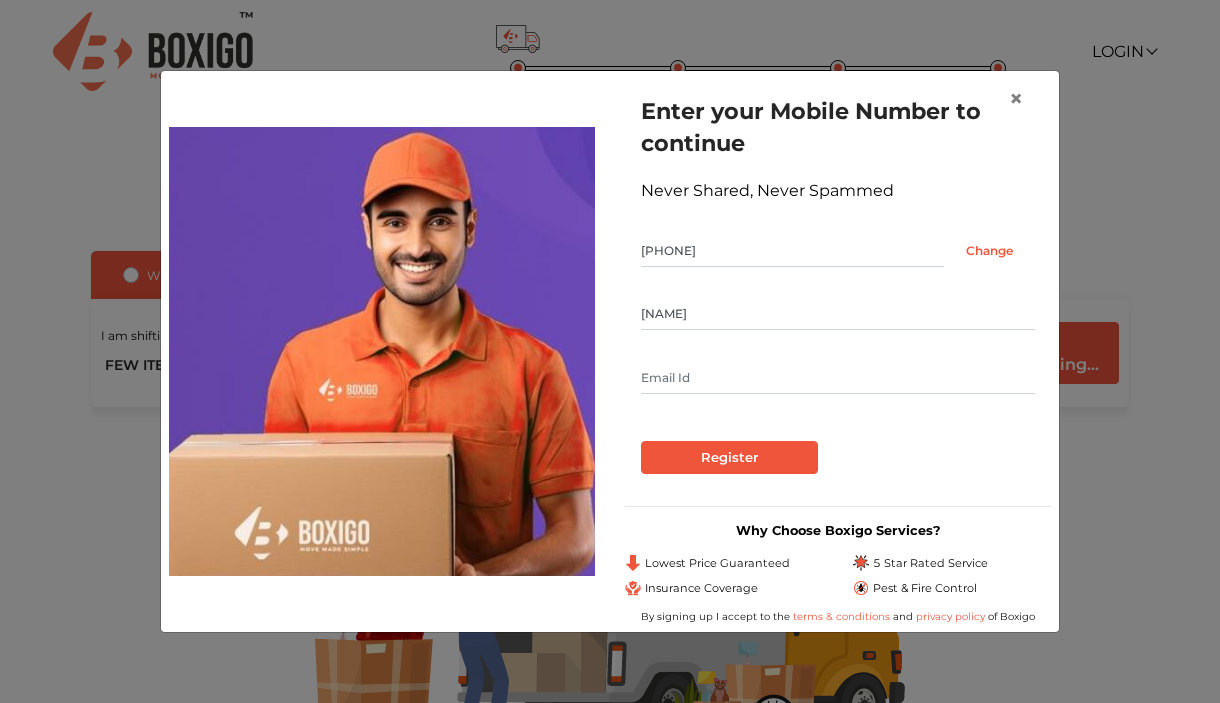 type on "[NAME]" 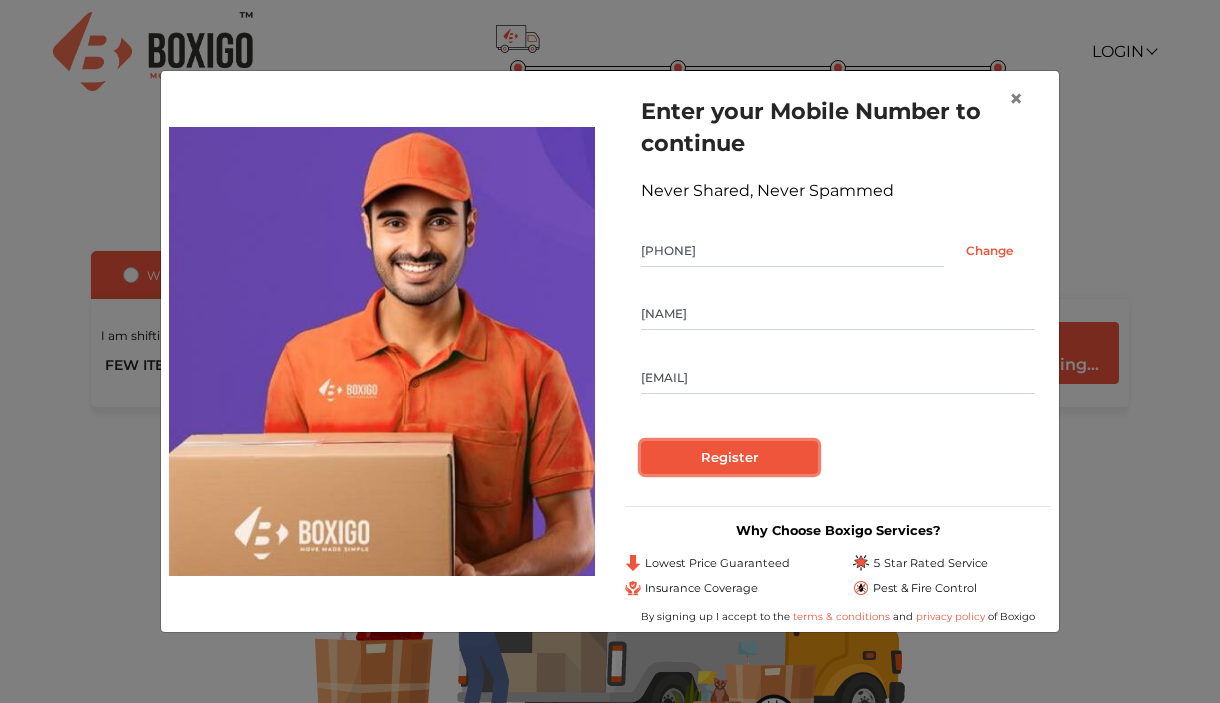 click on "Register" at bounding box center (729, 458) 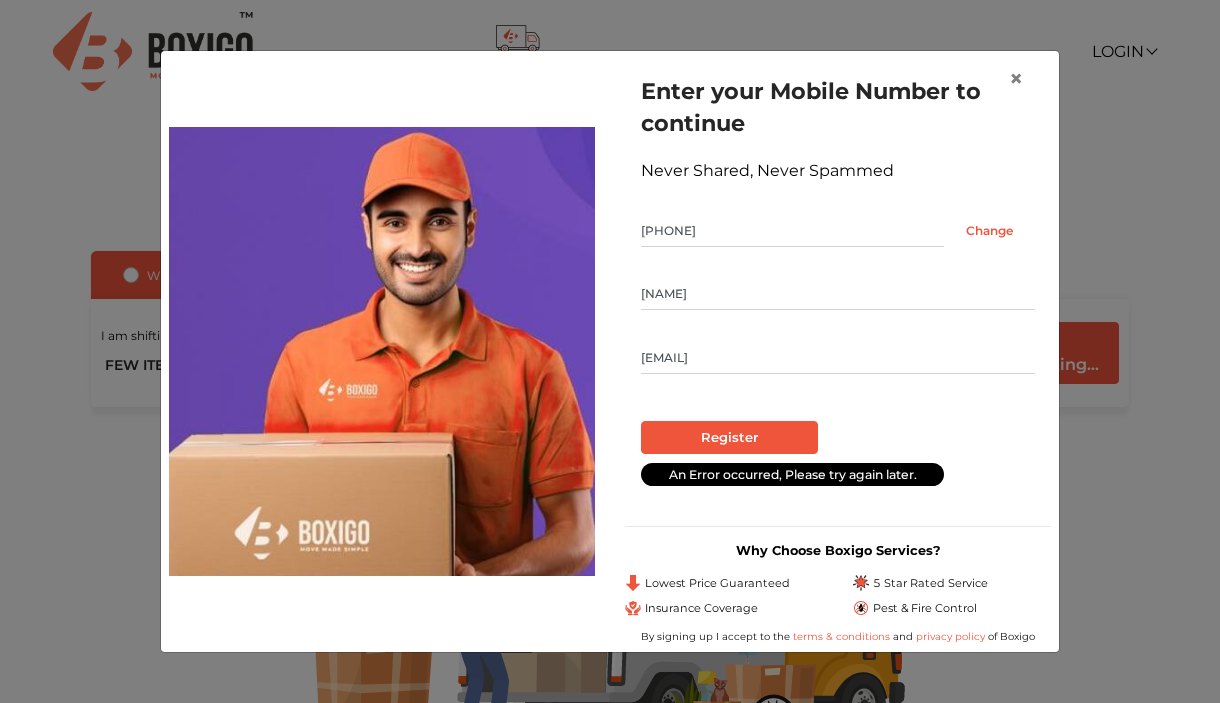 click on "[NAME]" at bounding box center (838, 294) 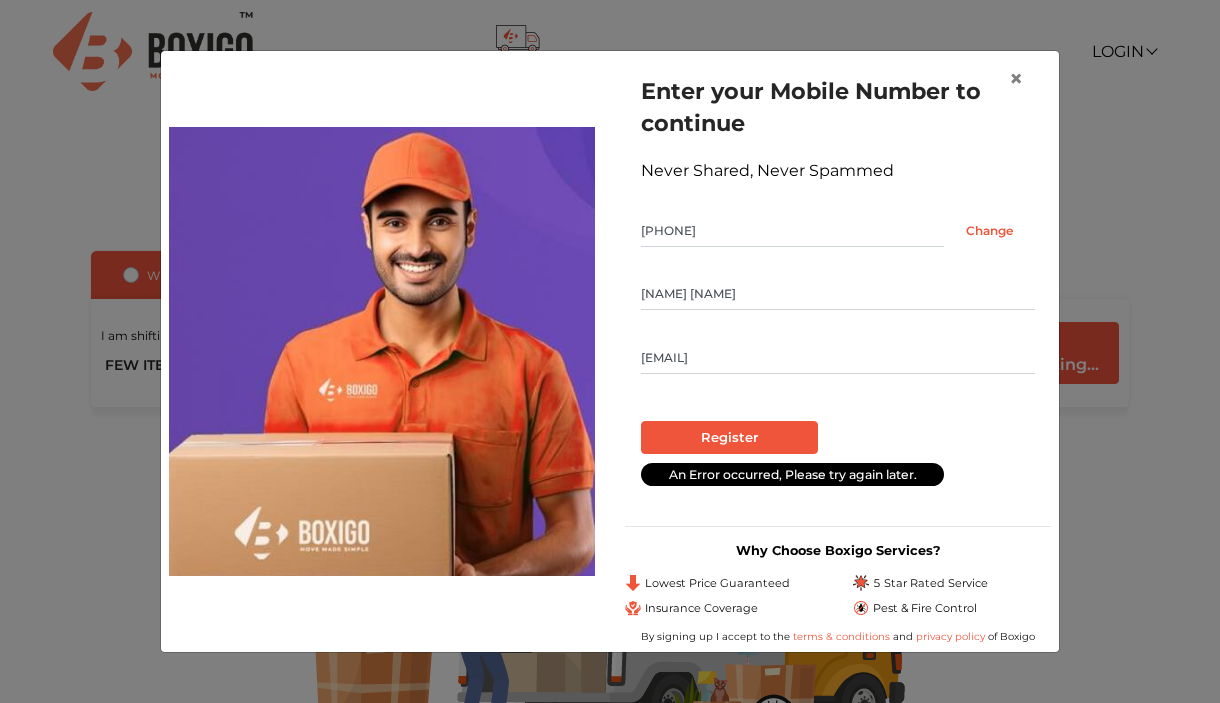 type on "[NAME] [NAME]" 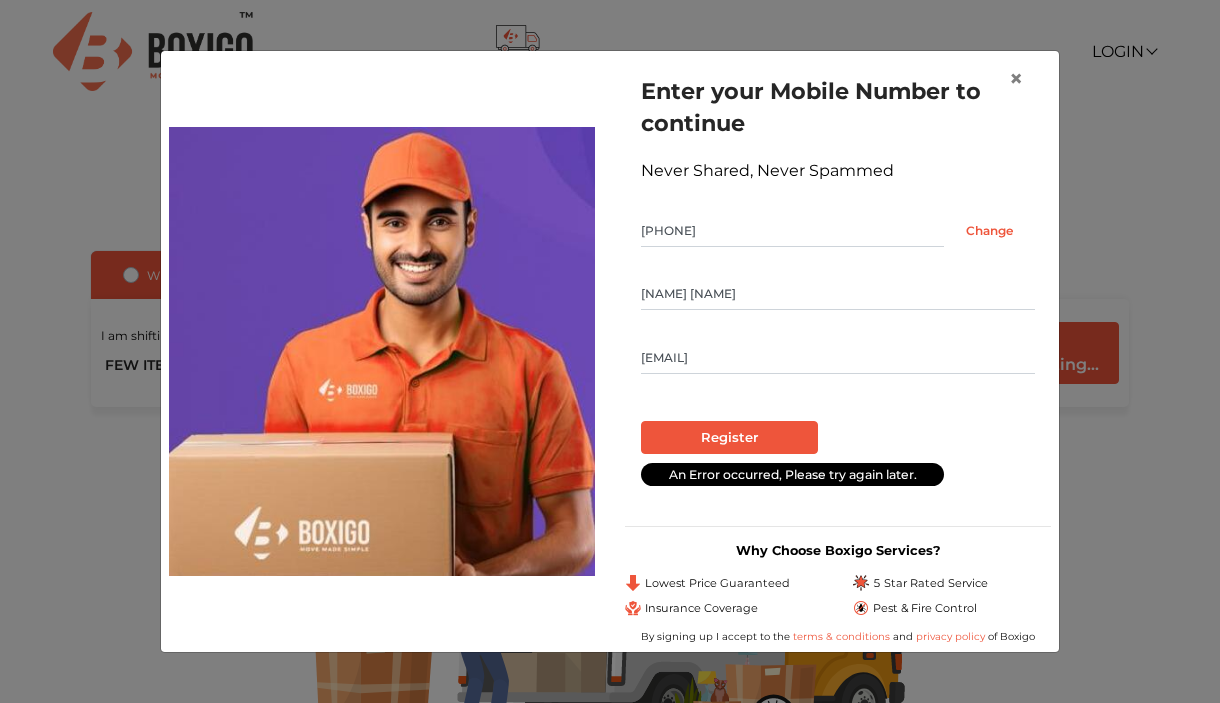 click on "[EMAIL]" at bounding box center (838, 358) 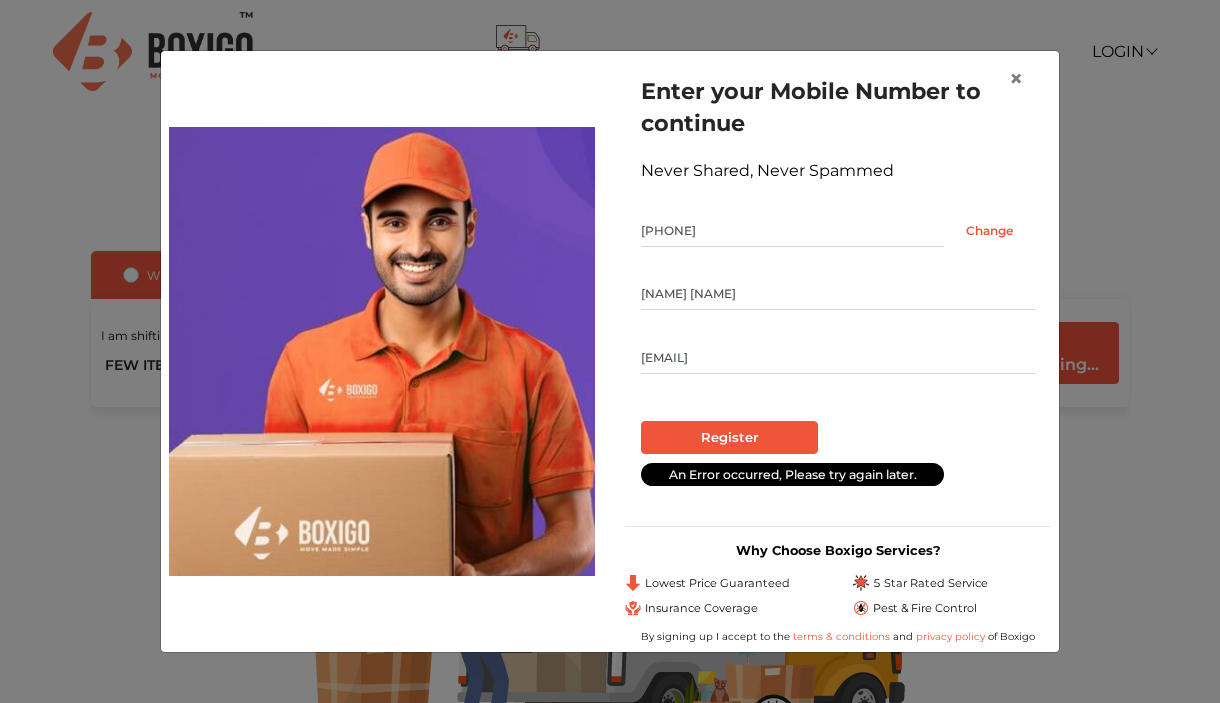 click on "[EMAIL]" at bounding box center [838, 358] 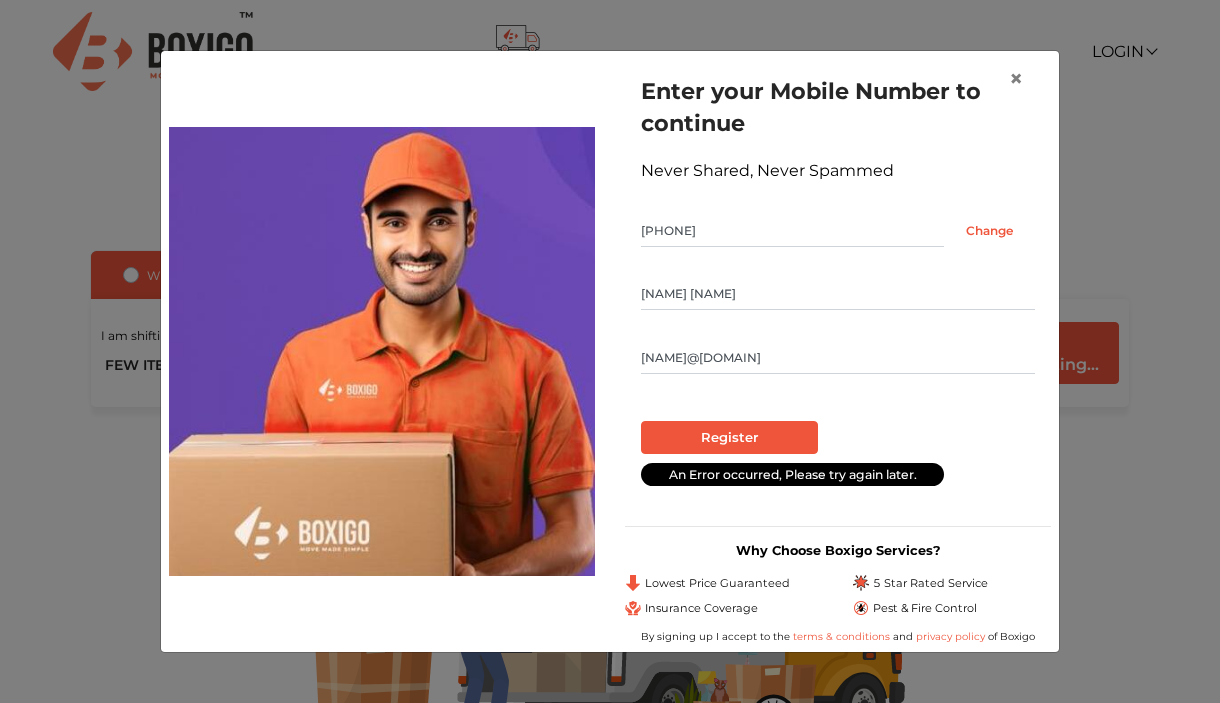 type on "[NAME]@[DOMAIN]" 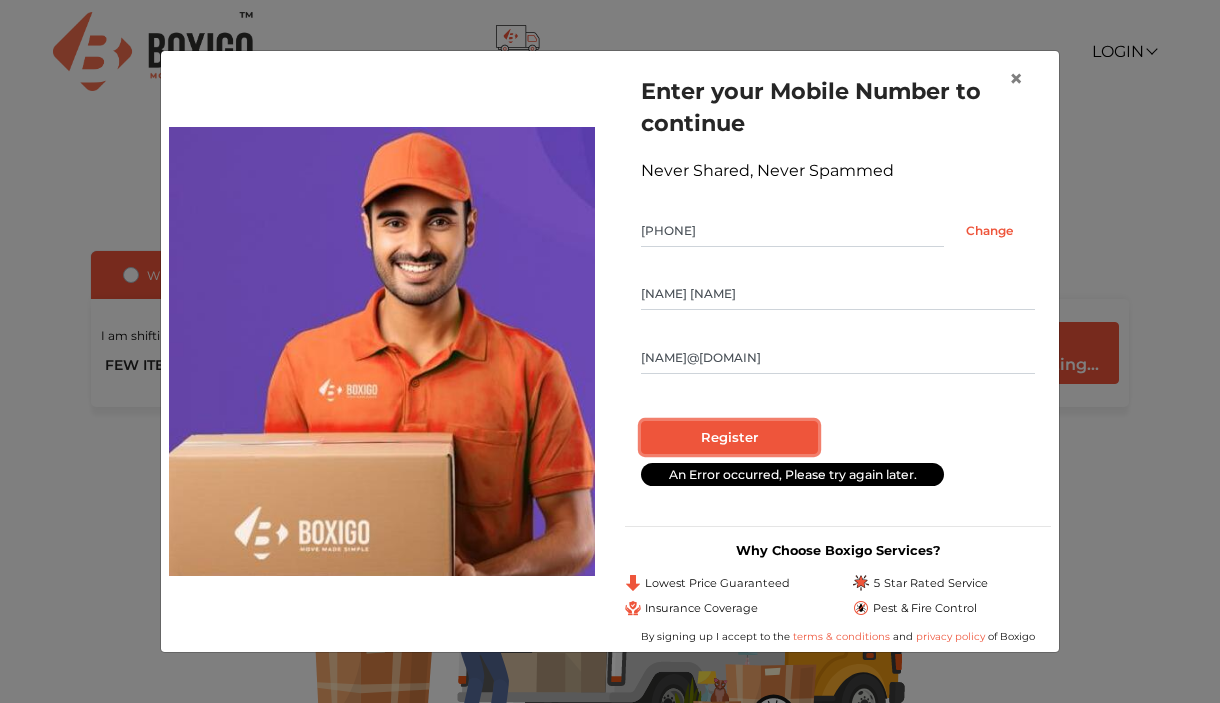 click on "Register" at bounding box center (729, 438) 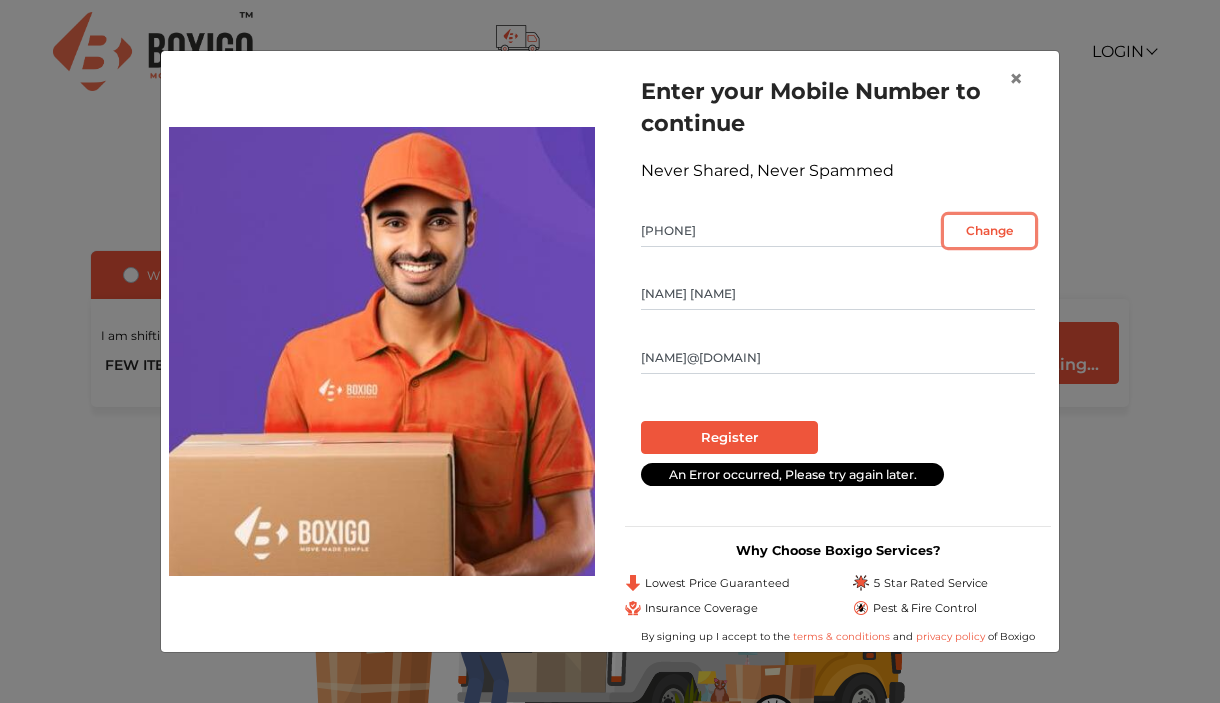 click on "Change" at bounding box center [989, 231] 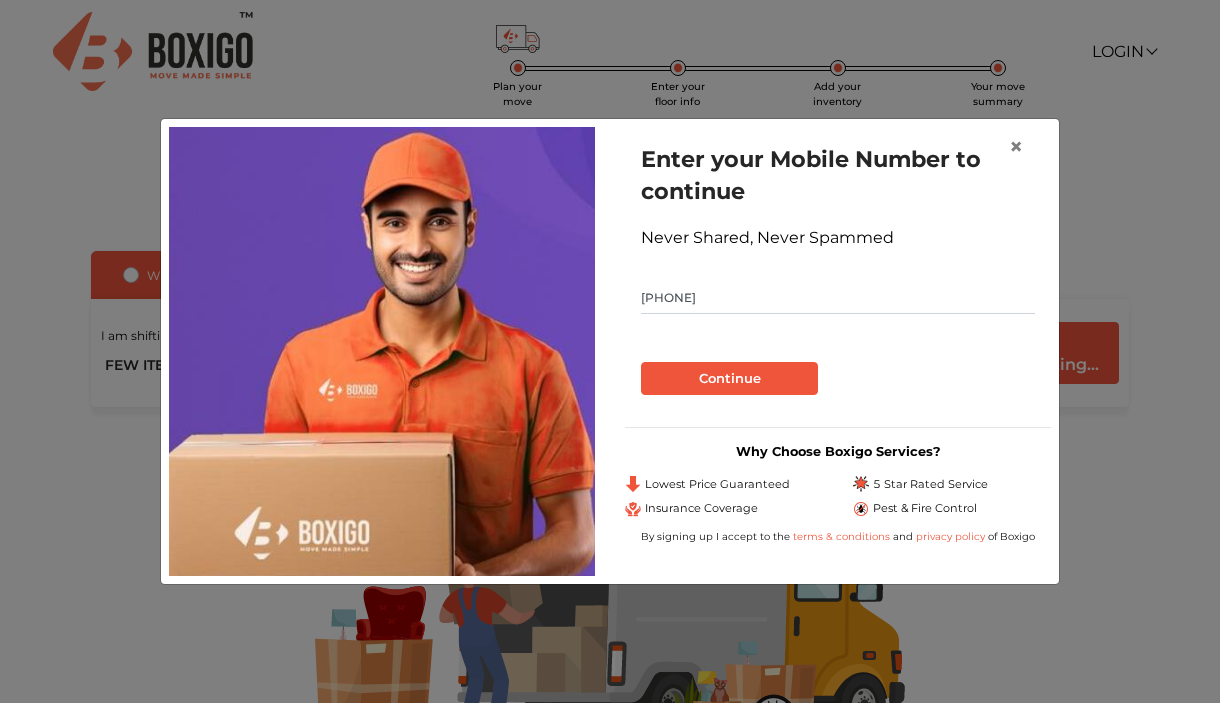 click on "[PHONE]" at bounding box center [838, 298] 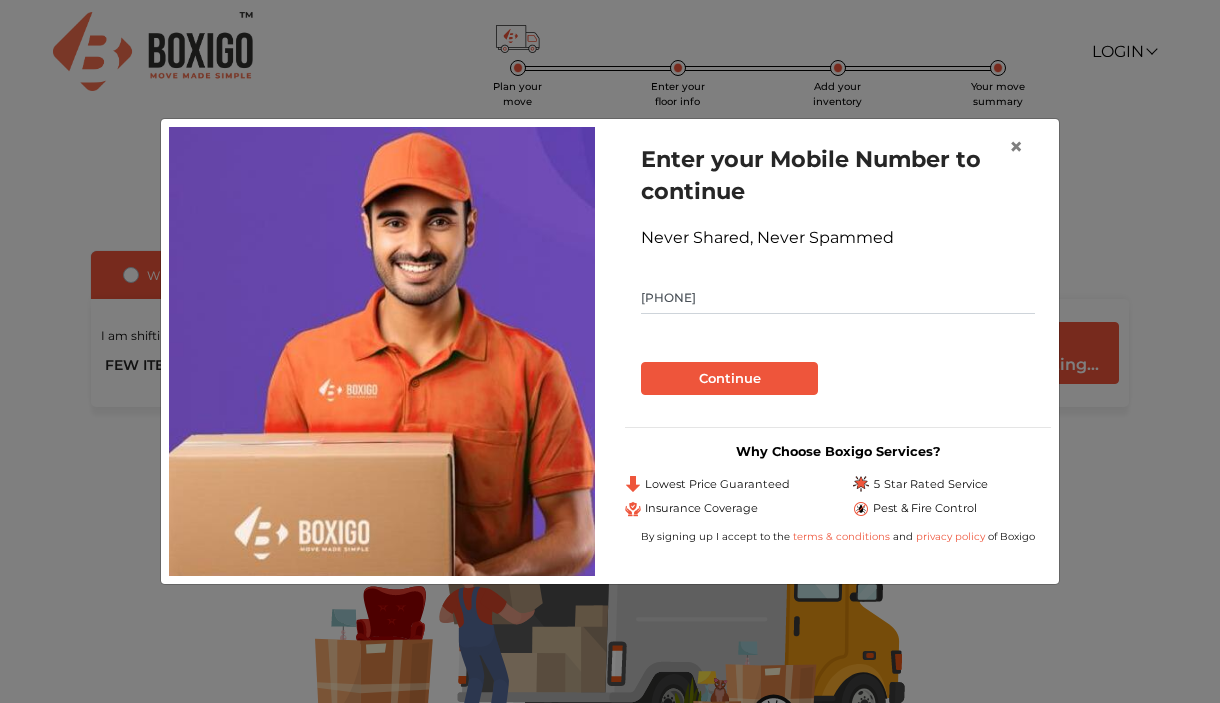 type on "[PHONE]" 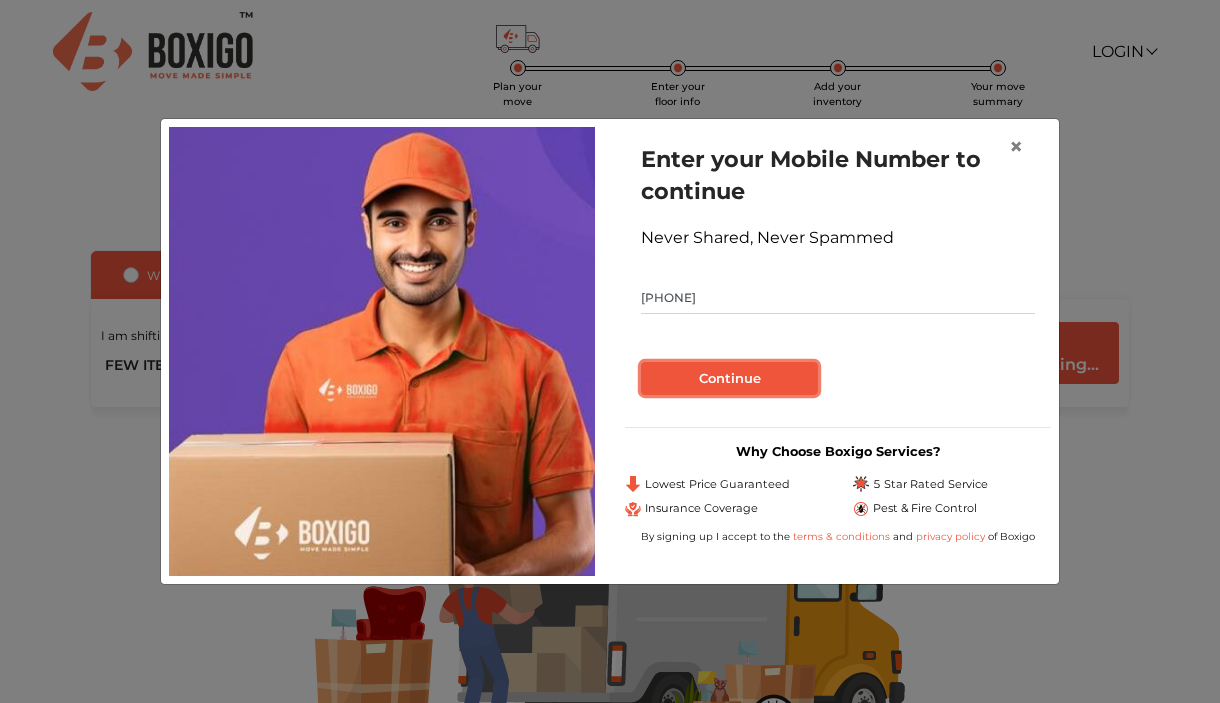 click on "Continue" at bounding box center (729, 379) 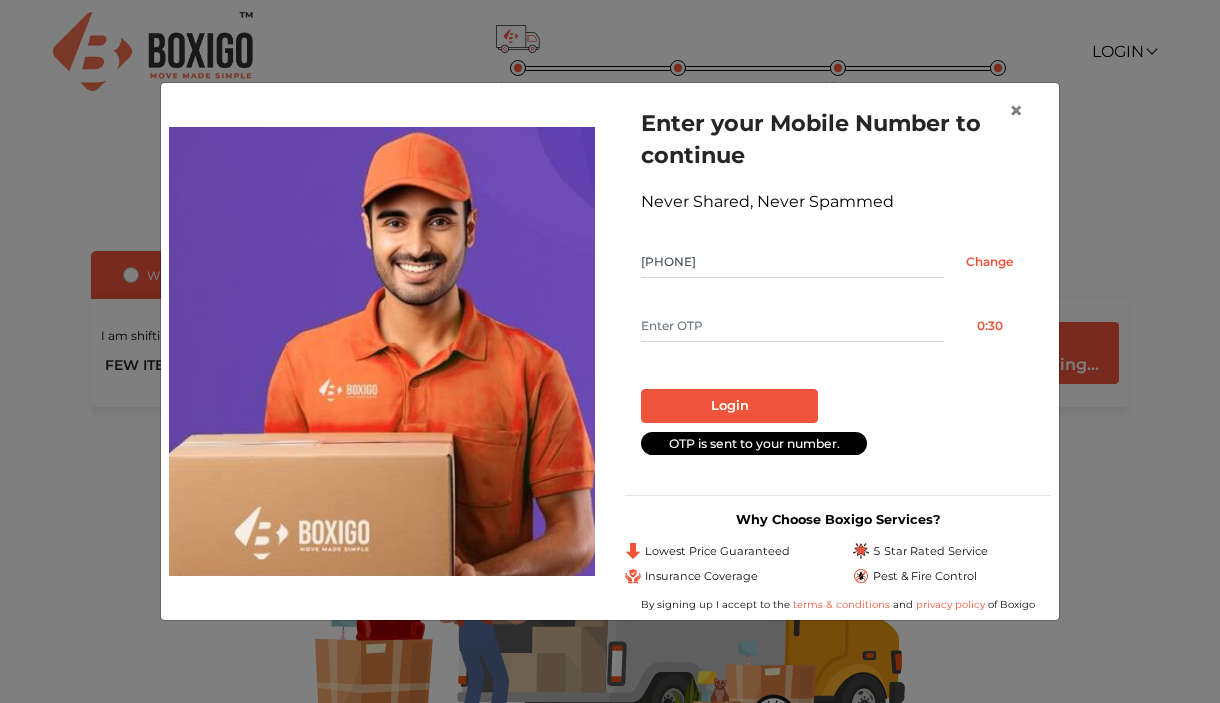 click at bounding box center (792, 326) 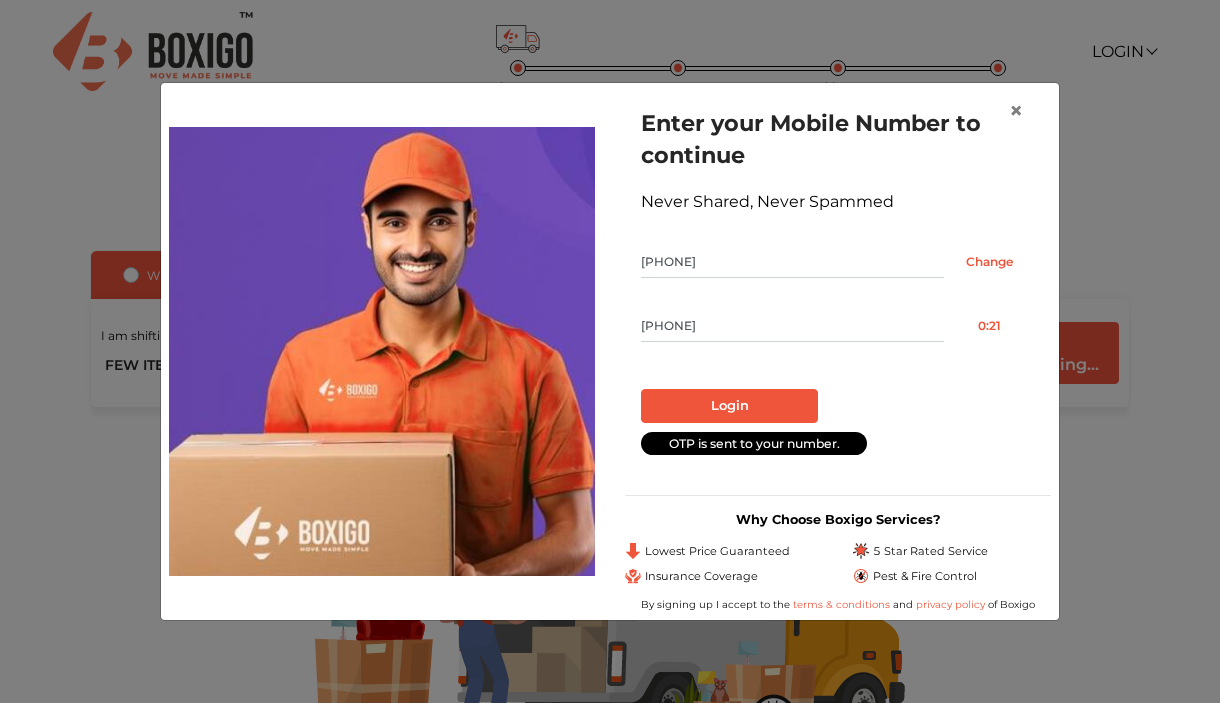 type on "[PHONE]" 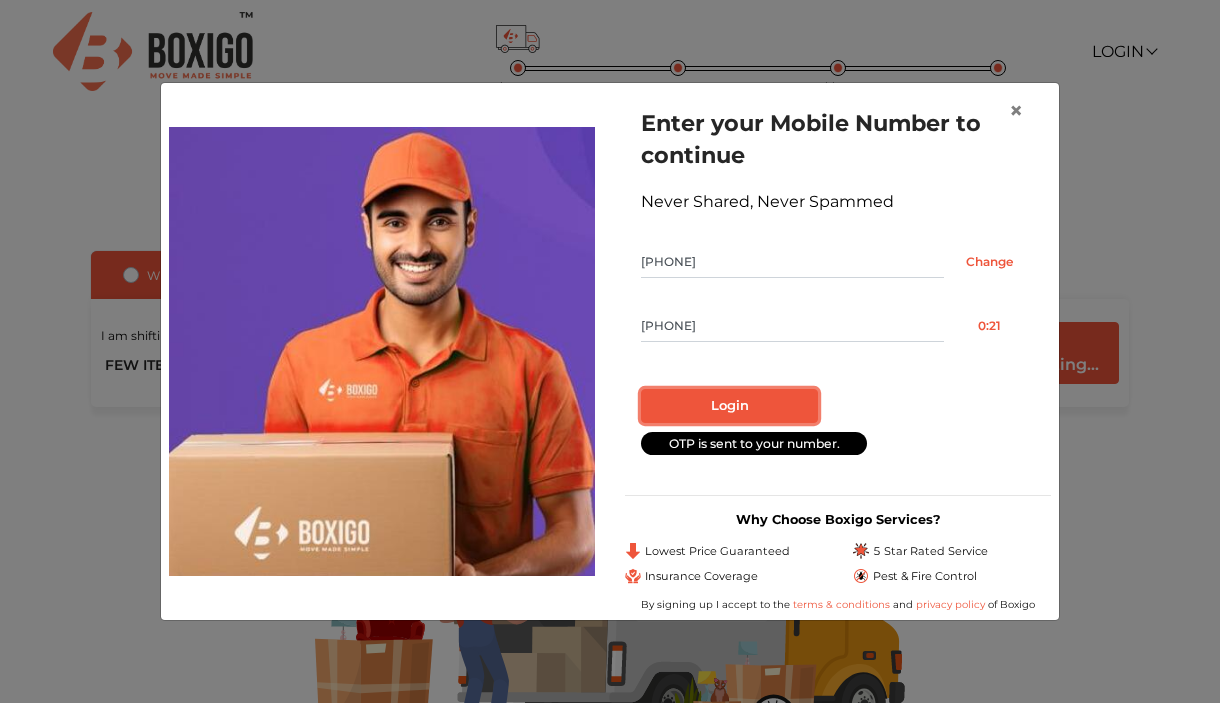 click on "Login" at bounding box center (729, 406) 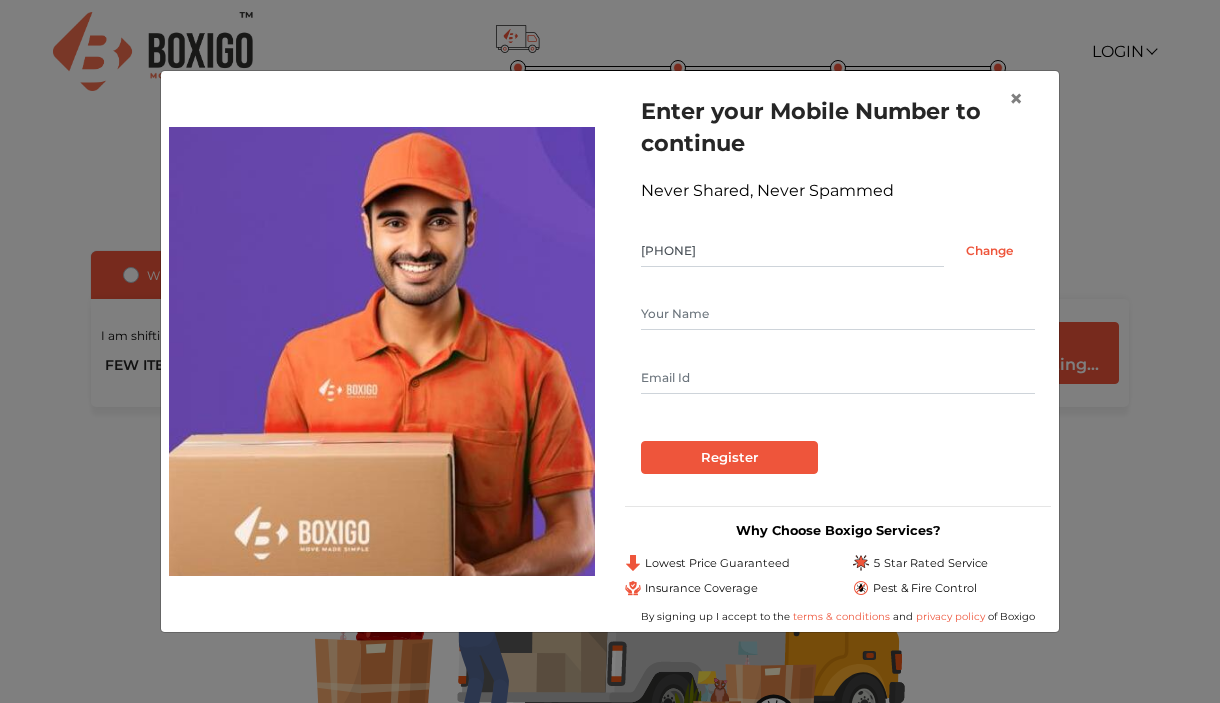 click at bounding box center [838, 314] 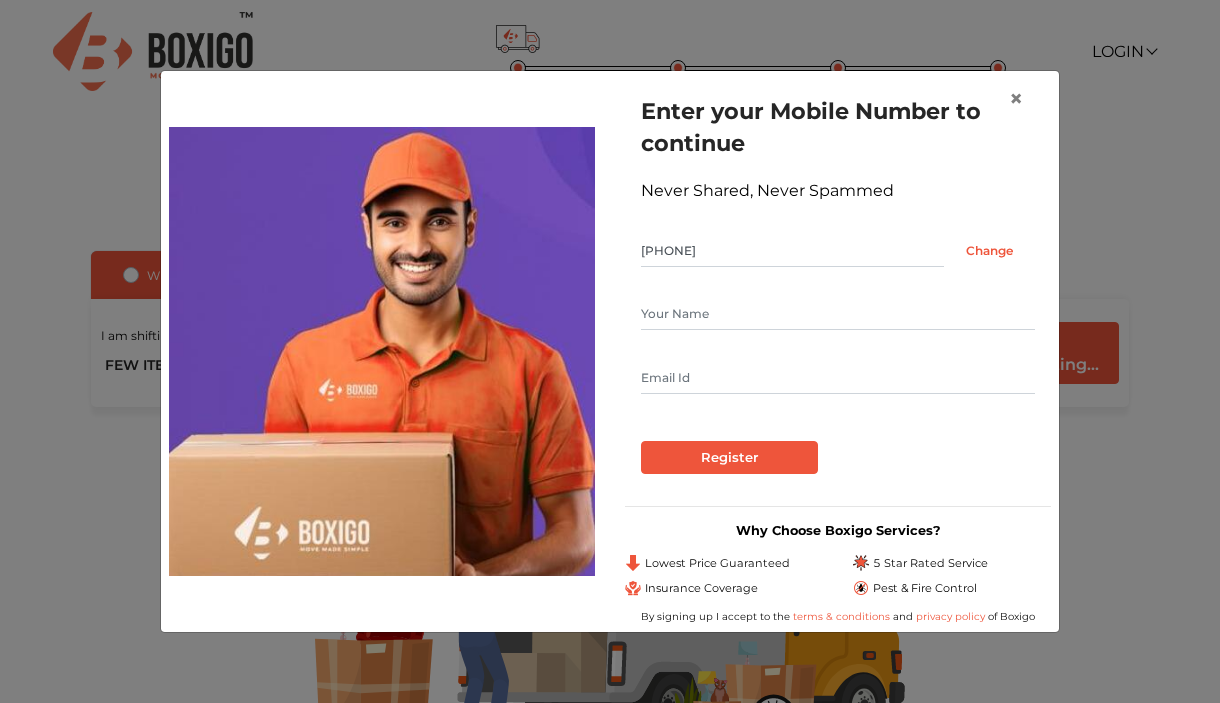 type on "[NAME] [NAME] [NAME]" 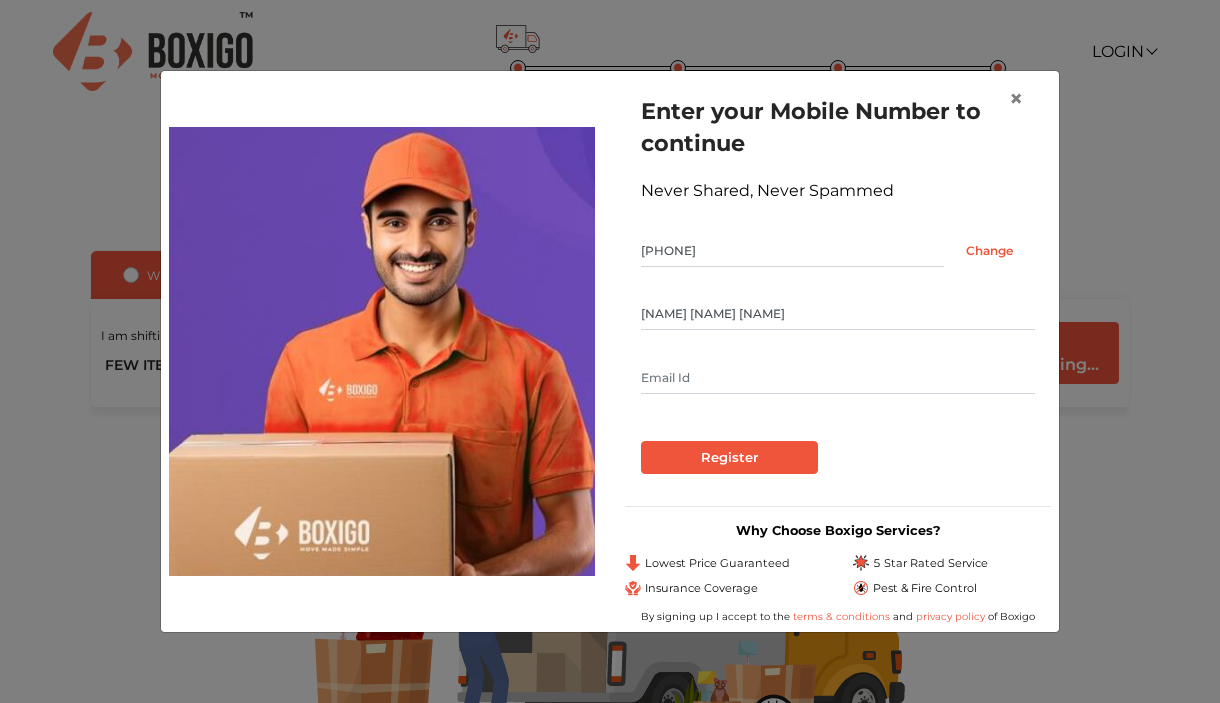 type on "[EMAIL]" 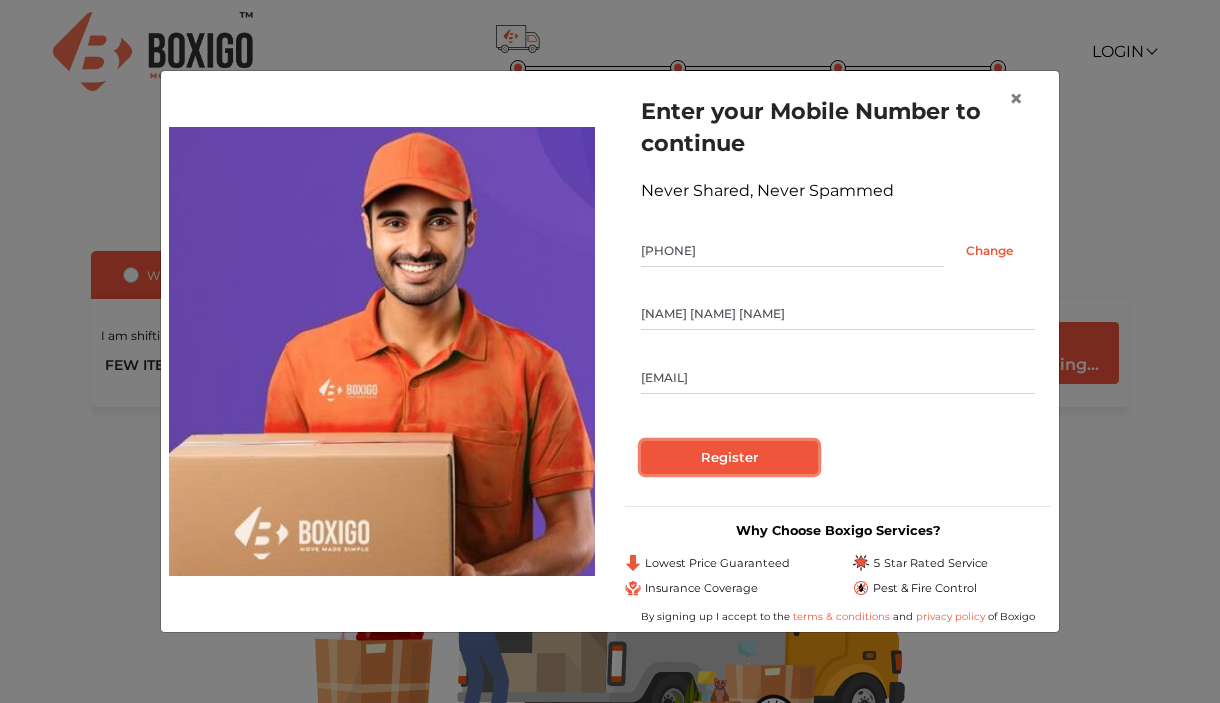 click on "Register" at bounding box center (729, 458) 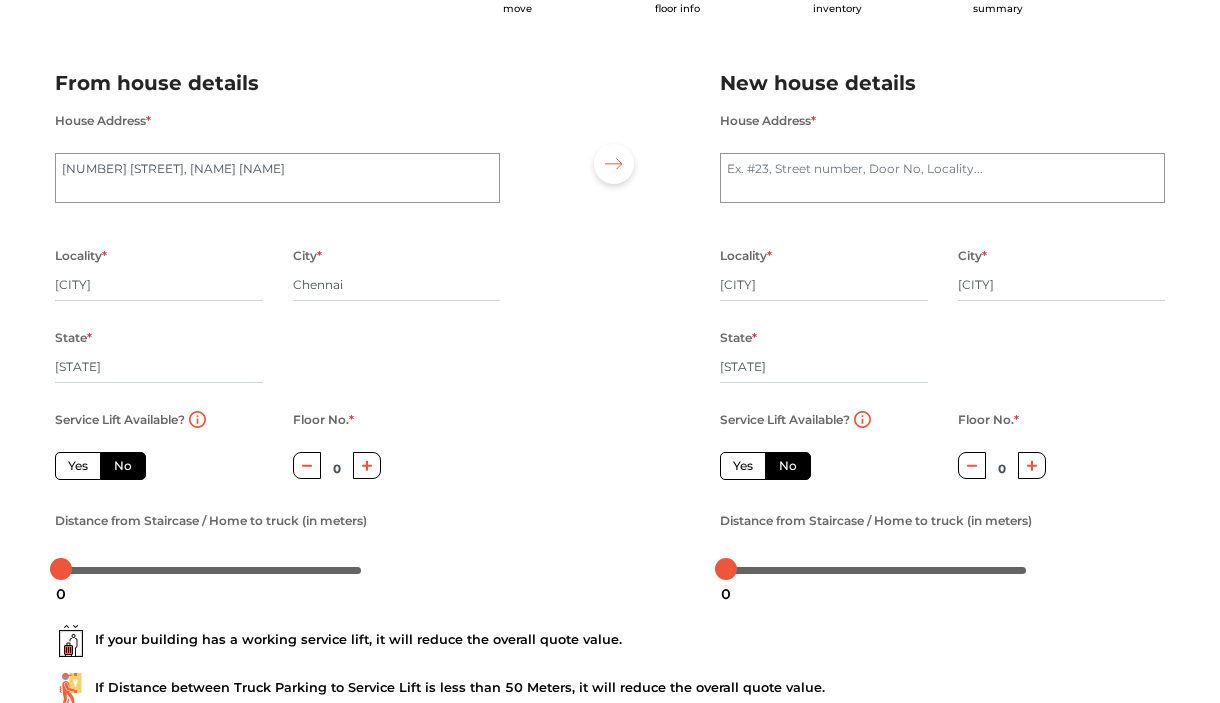 scroll, scrollTop: 114, scrollLeft: 0, axis: vertical 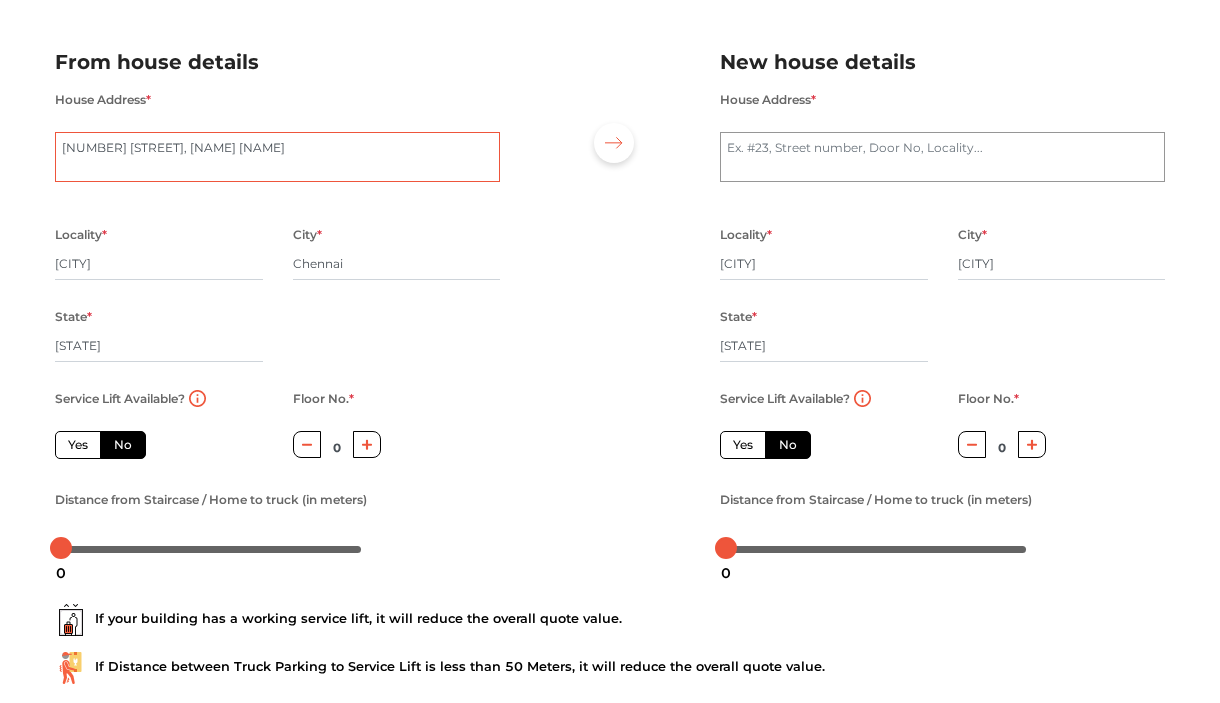 click on "[NUMBER] [STREET], [NAME] [NAME]" at bounding box center (277, 157) 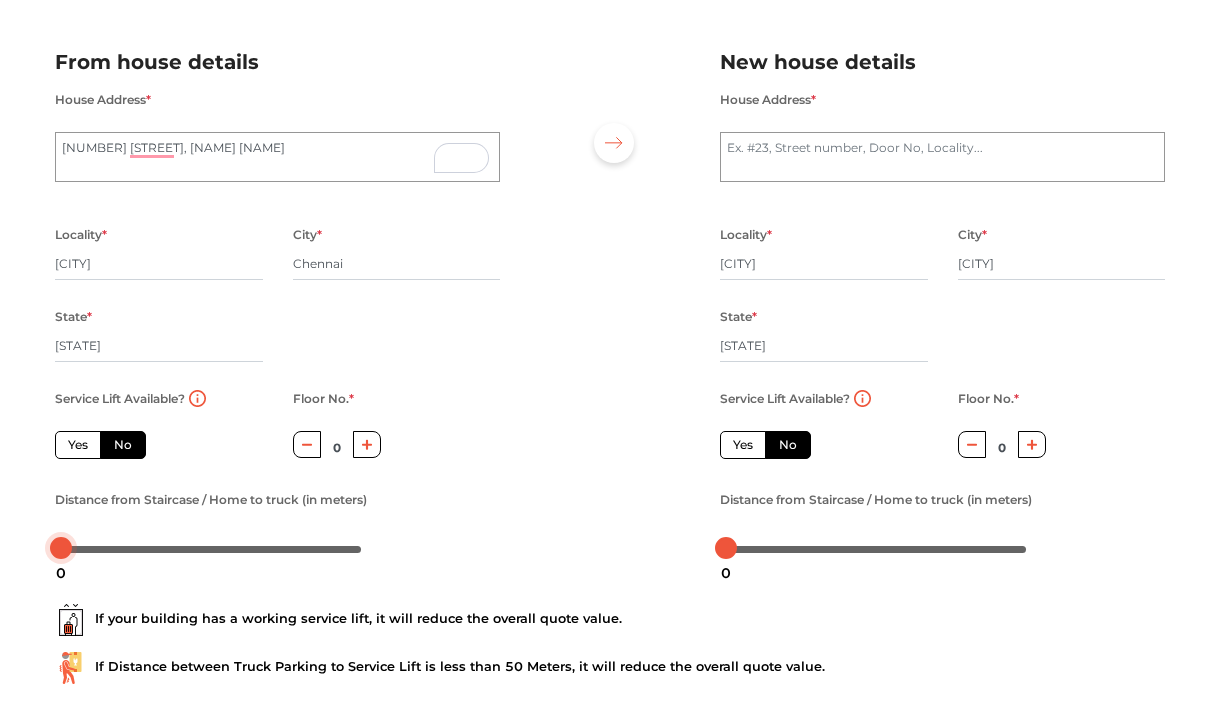 click on "Plan your   move Enter your   floor info Add your   inventory Your move   summary My Moves My Profile Make Estimate LOGOUT Plan your   move Enter your   floor info Add your   inventory Your move   summary  From house details  House Address  * [NUMBER] [STREET], [NAME] Locality  * [CITY] City  * [CITY] State  * [STATE] Pincode  * [SERVICE_CODE] Service Lift Available?  Yes No   Floor No.  * 0 Distance from Staircase / Home to truck   (in meters)  New house details  House Address  * Locality  * [CITY] City  * [CITY] State  * [STATE] Pincode  * Service Lift Available?  Yes No   Floor No.  * 0 Distance from Staircase / Home to truck   (in meters) If your building has a working service lift, it will reduce the overall quote value. If Distance between Truck Parking to Service Lift is less than 50 Meters, it will reduce the overall quote value.  Move details Inventory  0 0" at bounding box center [610, 237] 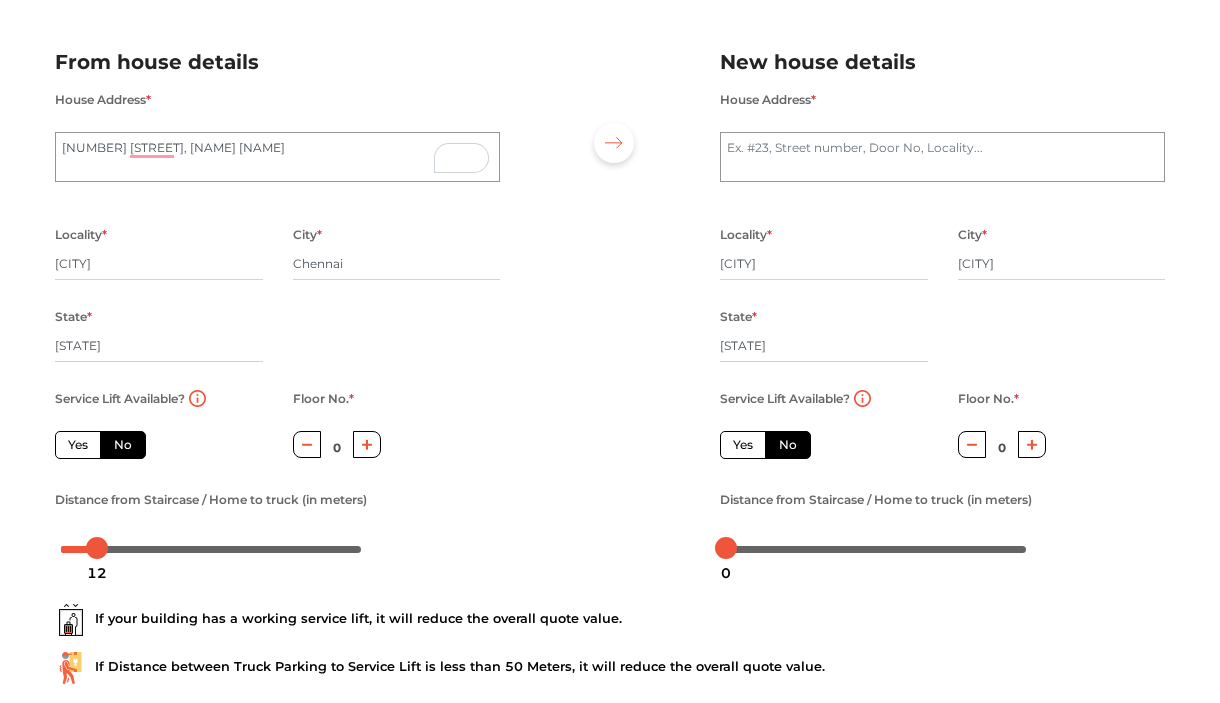 click at bounding box center [876, 548] 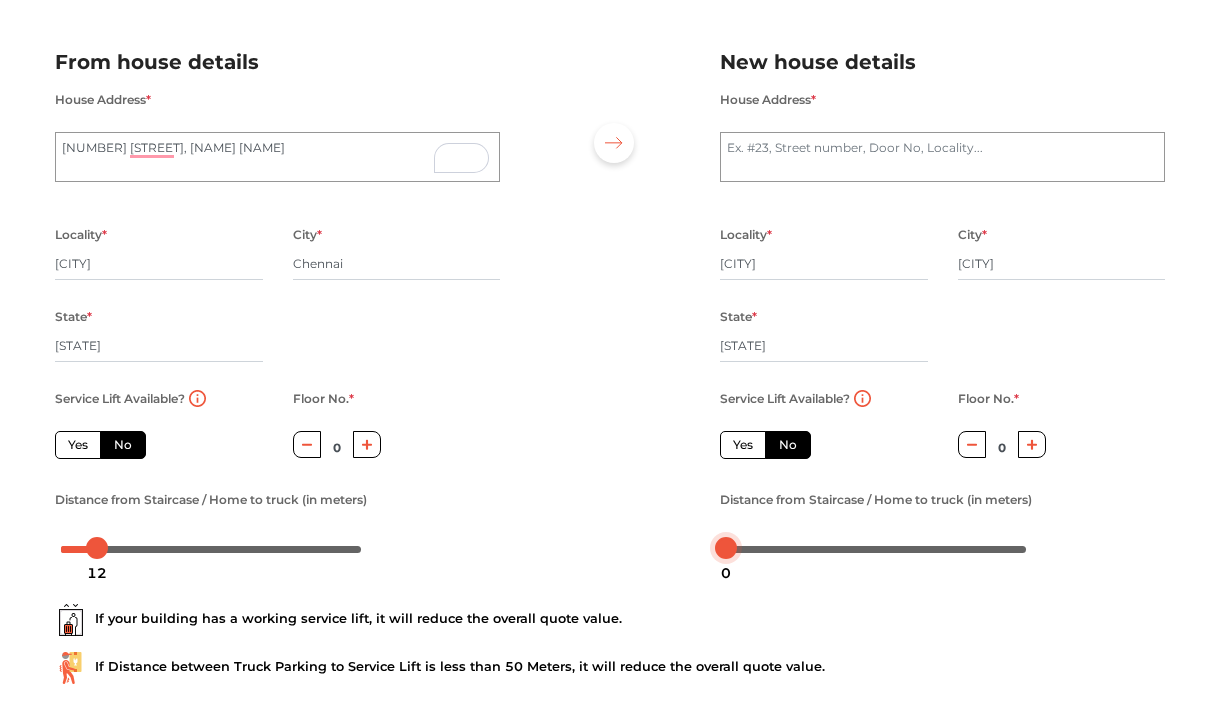 click at bounding box center [876, 548] 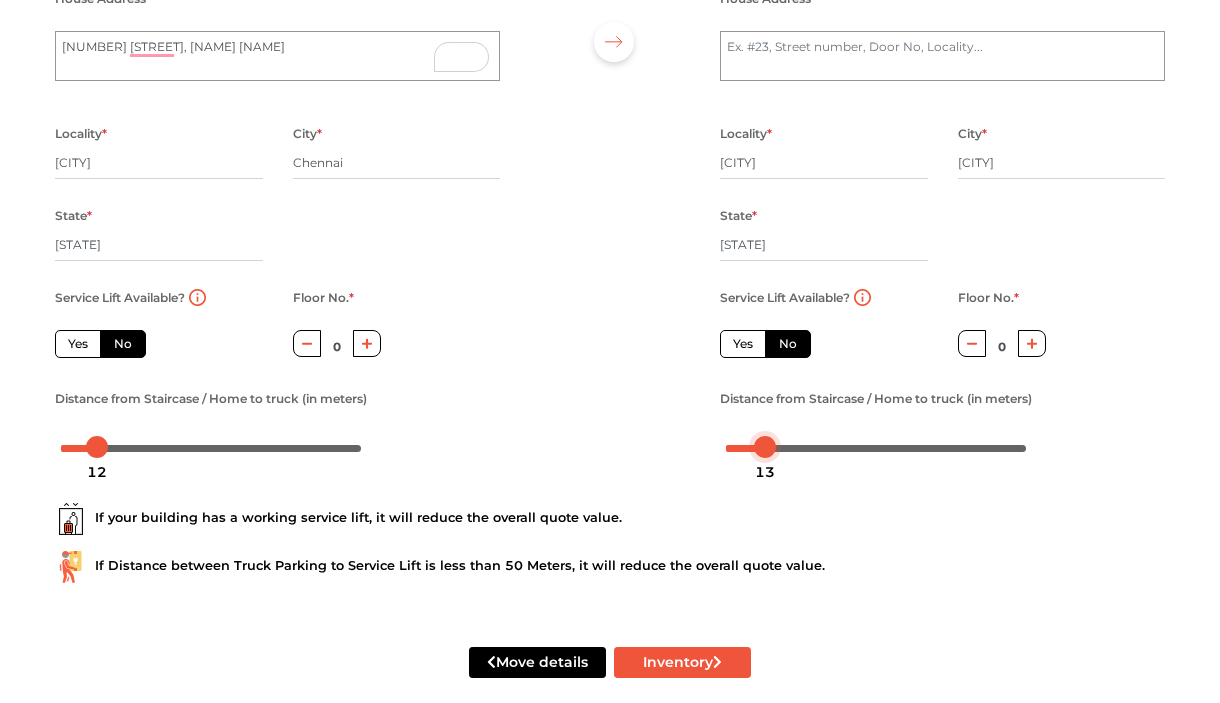 scroll, scrollTop: 242, scrollLeft: 0, axis: vertical 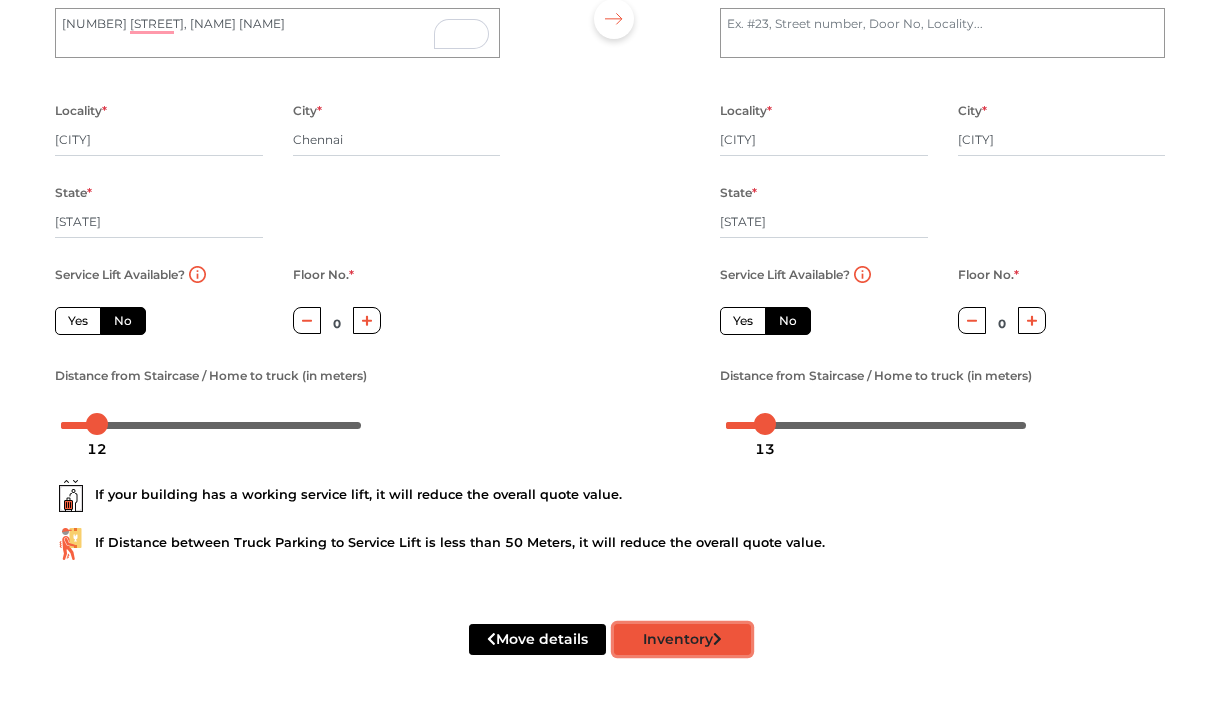 click on "Inventory" at bounding box center (682, 639) 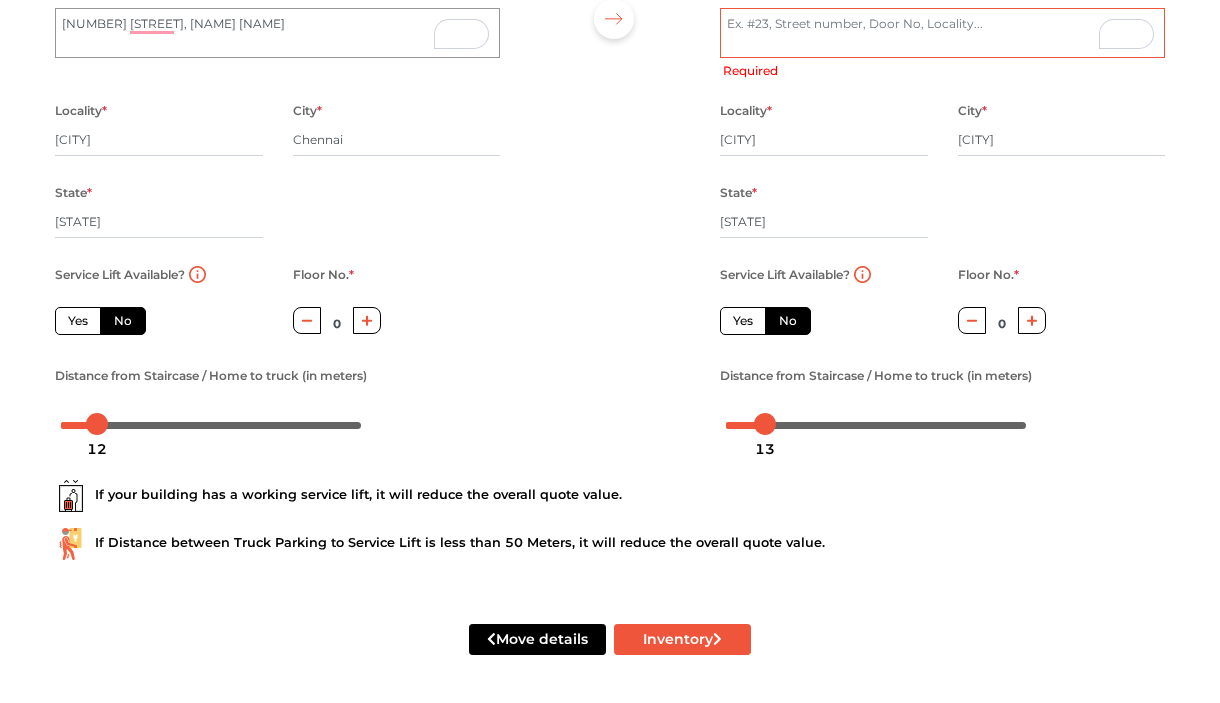 click on "House Address  *" at bounding box center [942, 33] 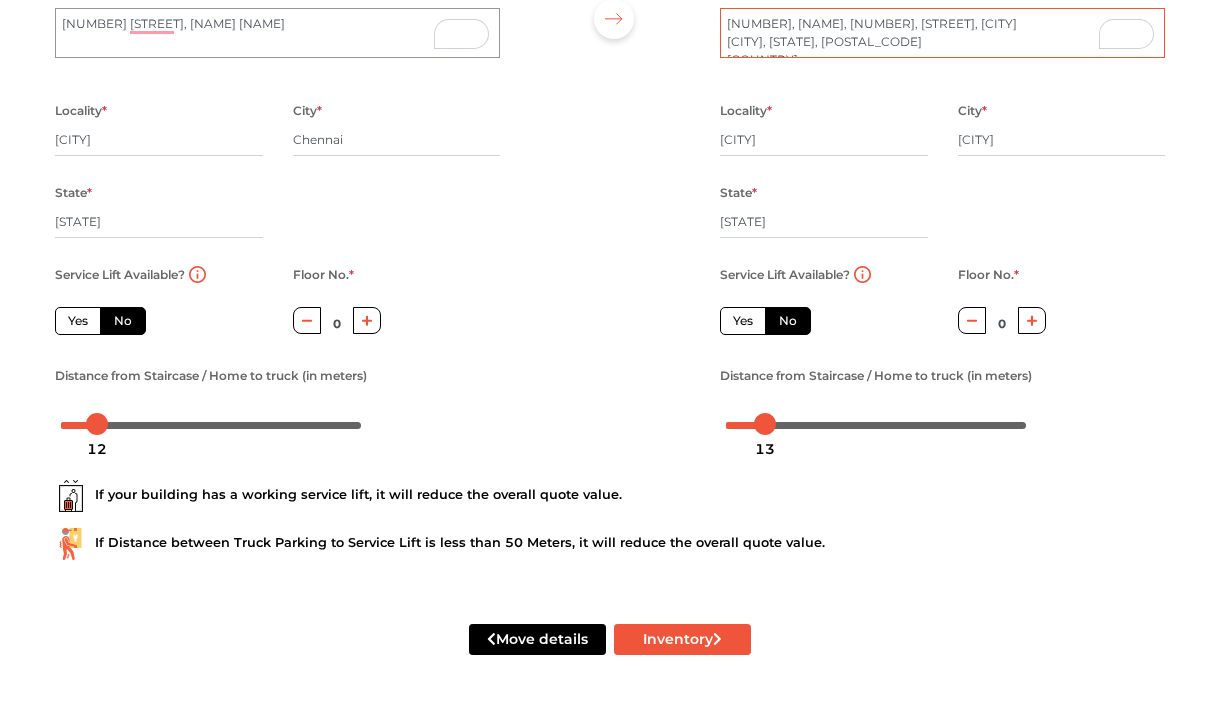 scroll, scrollTop: 28, scrollLeft: 0, axis: vertical 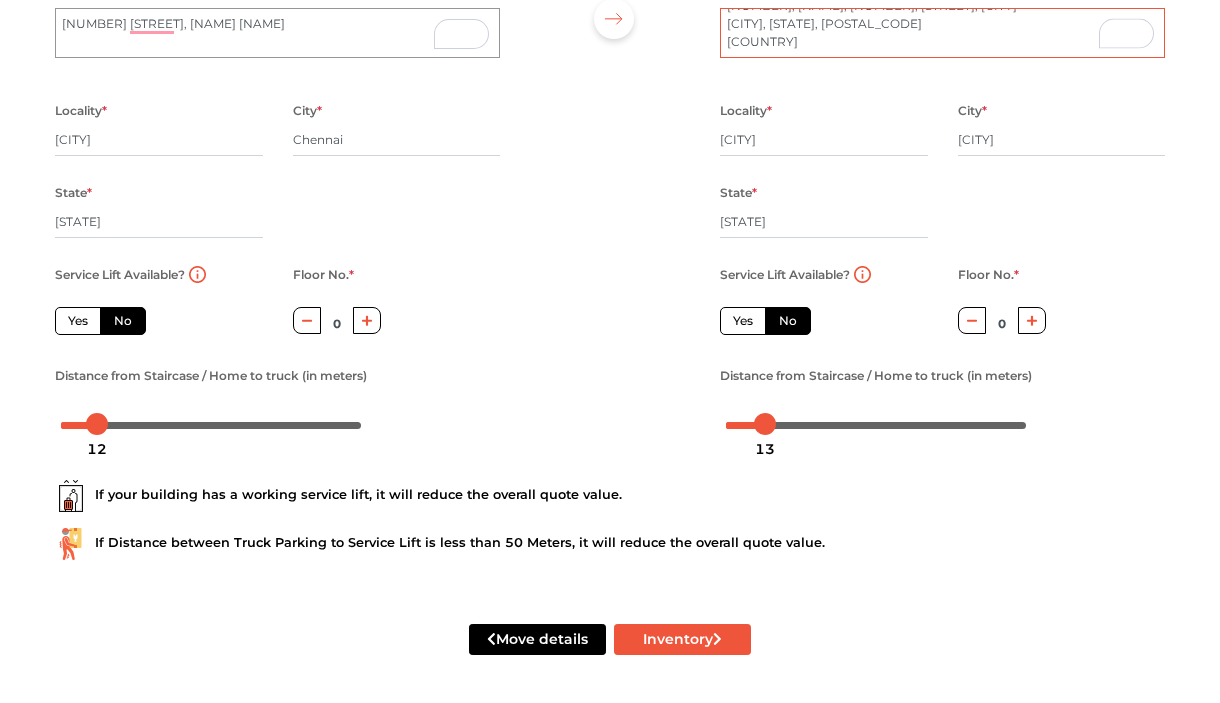 type on "[NUMBER], [NAME], [NUMBER], [STREET], [CITY]
[CITY], [STATE], [POSTAL_CODE]
[COUNTRY]" 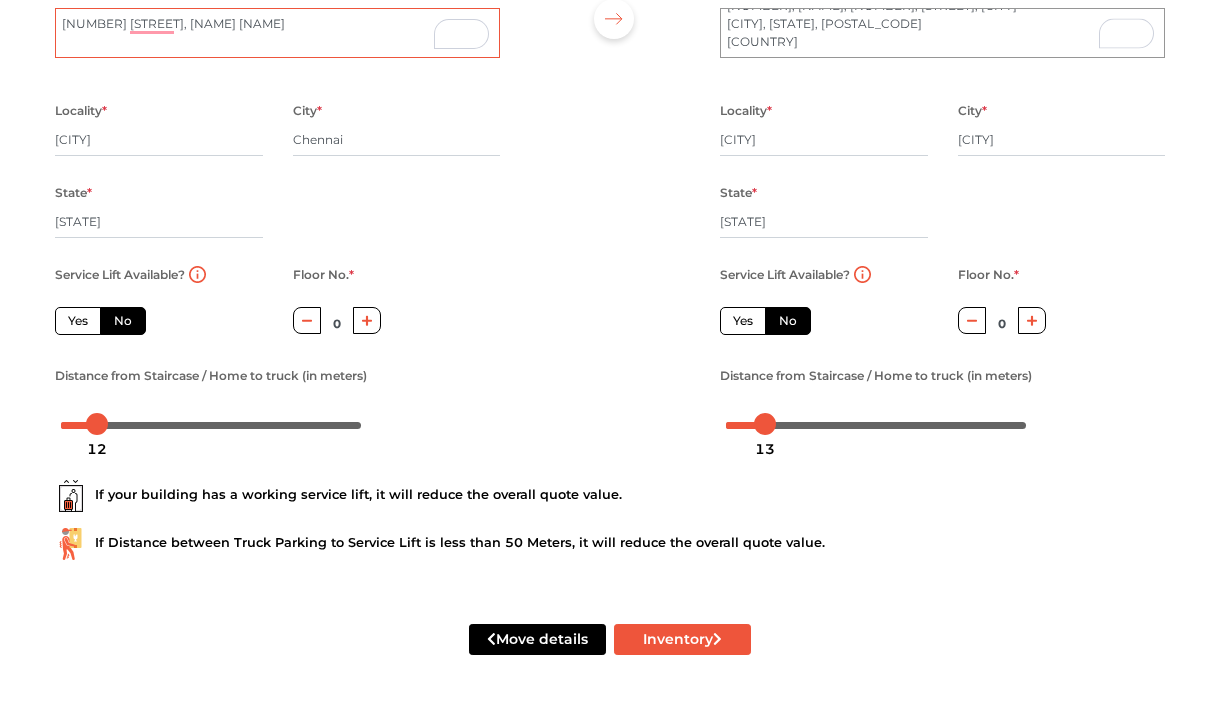 click on "[NUMBER] [STREET], [NAME] [NAME]" at bounding box center (277, 33) 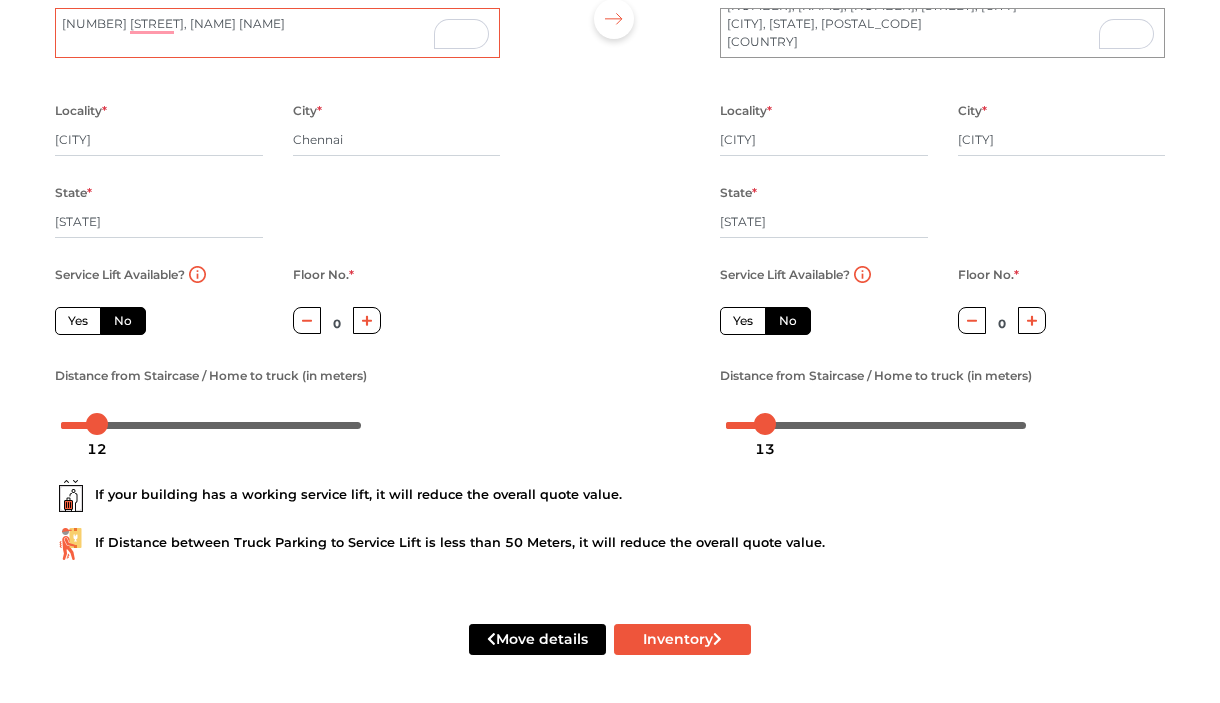 drag, startPoint x: 390, startPoint y: 7, endPoint x: 184, endPoint y: 54, distance: 211.29364 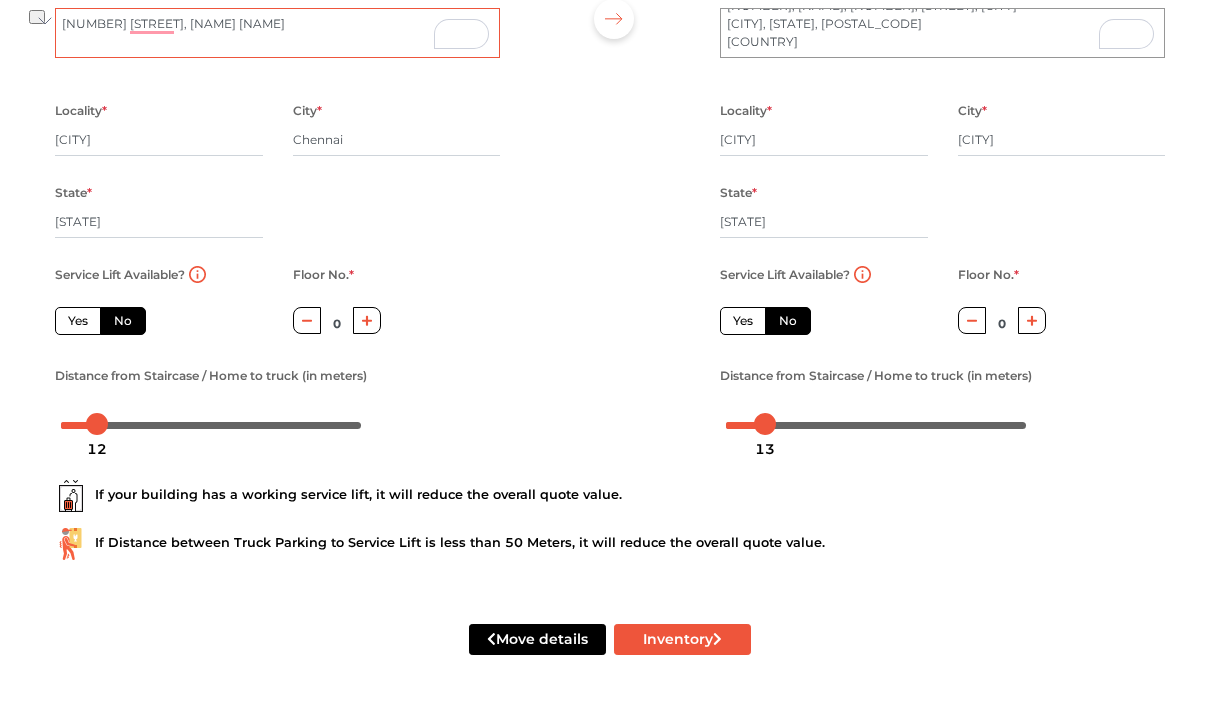 click on "[NUMBER] [STREET], [NAME] [NAME]" at bounding box center (277, 33) 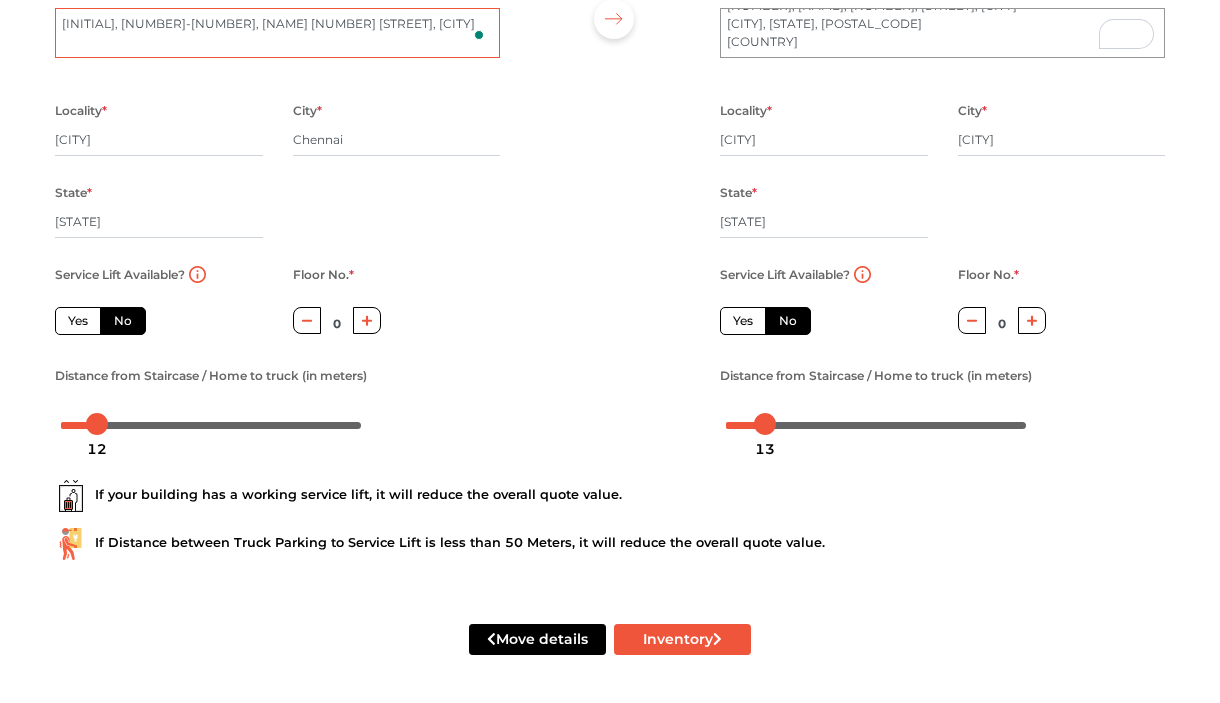type on "[INITIAL], [NUMBER]-[NUMBER], [NAME] [NUMBER] [STREET], [CITY]" 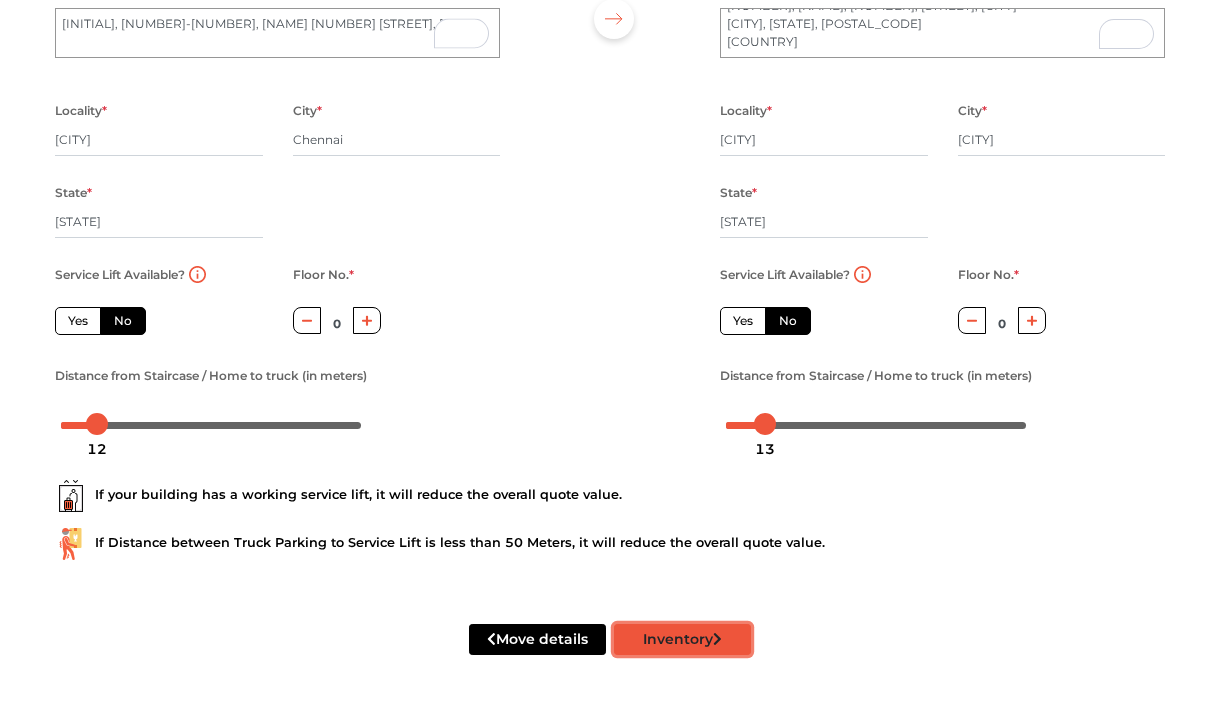 click on "Inventory" at bounding box center [682, 639] 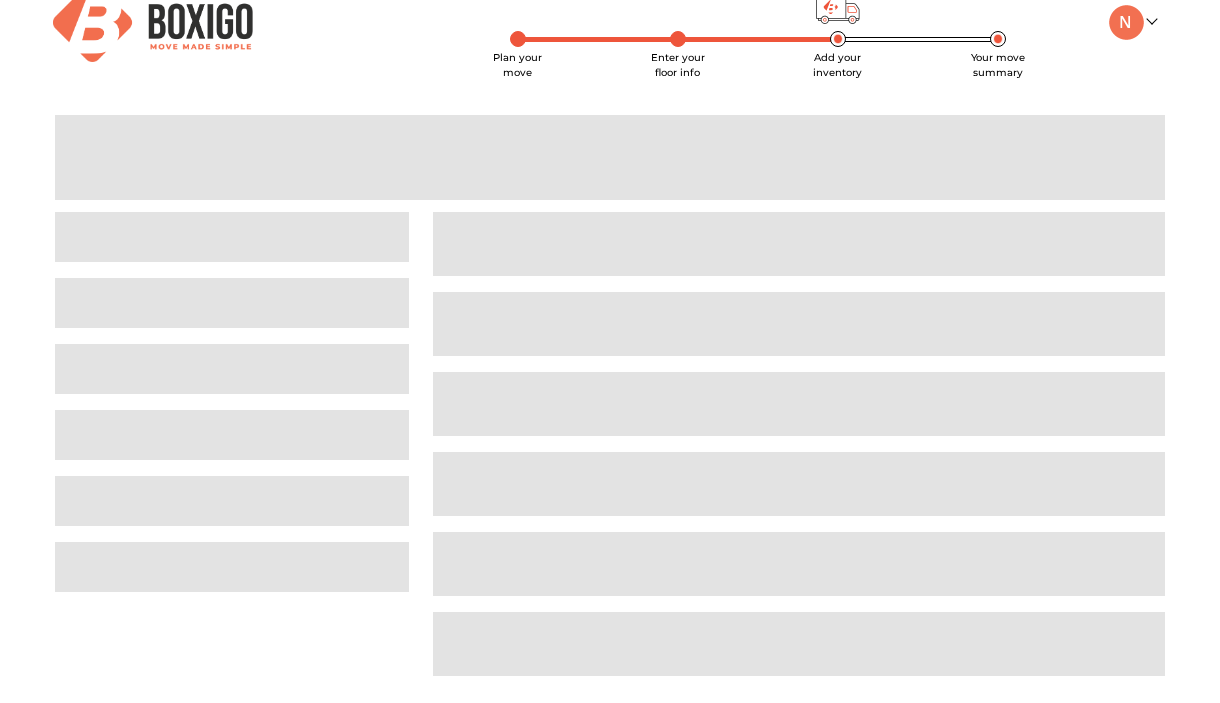 scroll, scrollTop: 0, scrollLeft: 0, axis: both 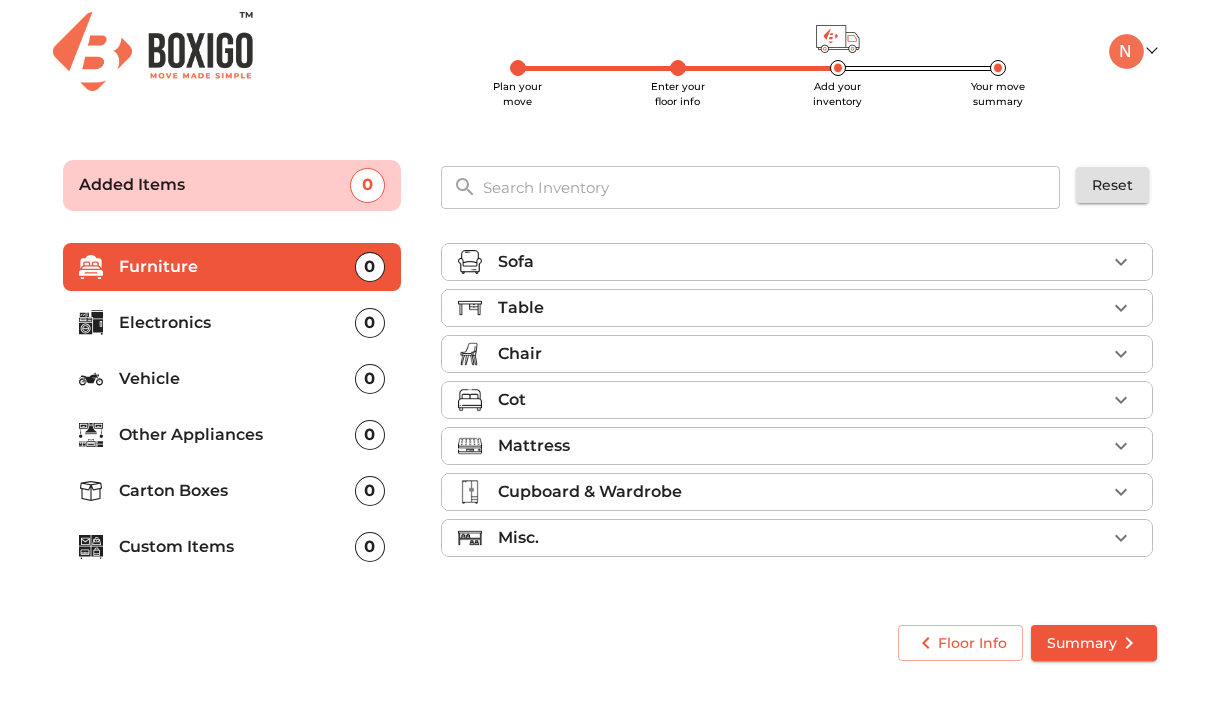 click on "Electronics" at bounding box center [237, 267] 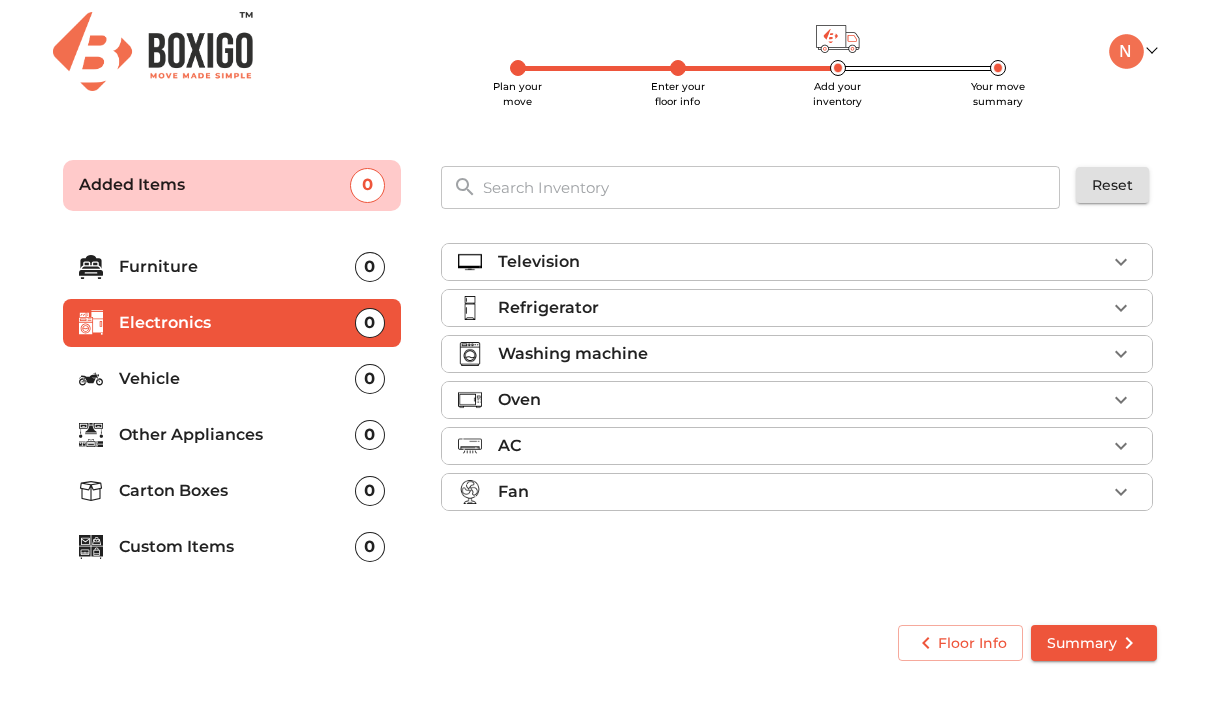 click on "Vehicle 0" at bounding box center [232, 379] 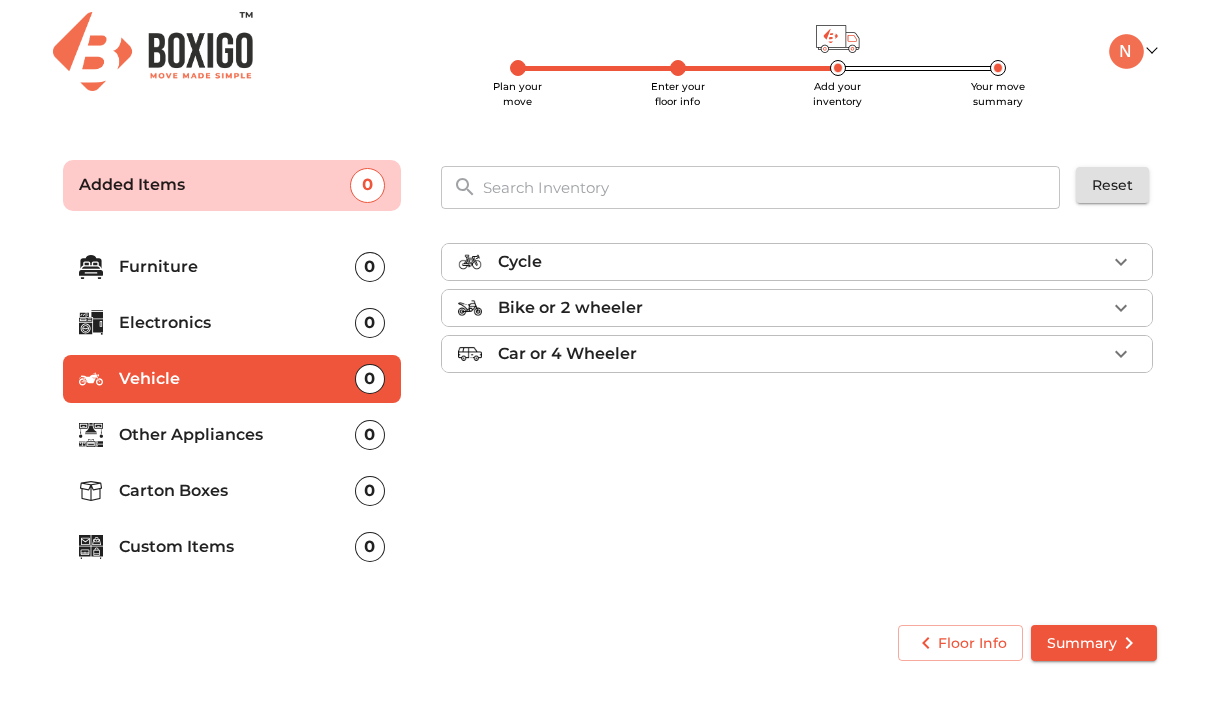click on "Other Appliances" at bounding box center (237, 267) 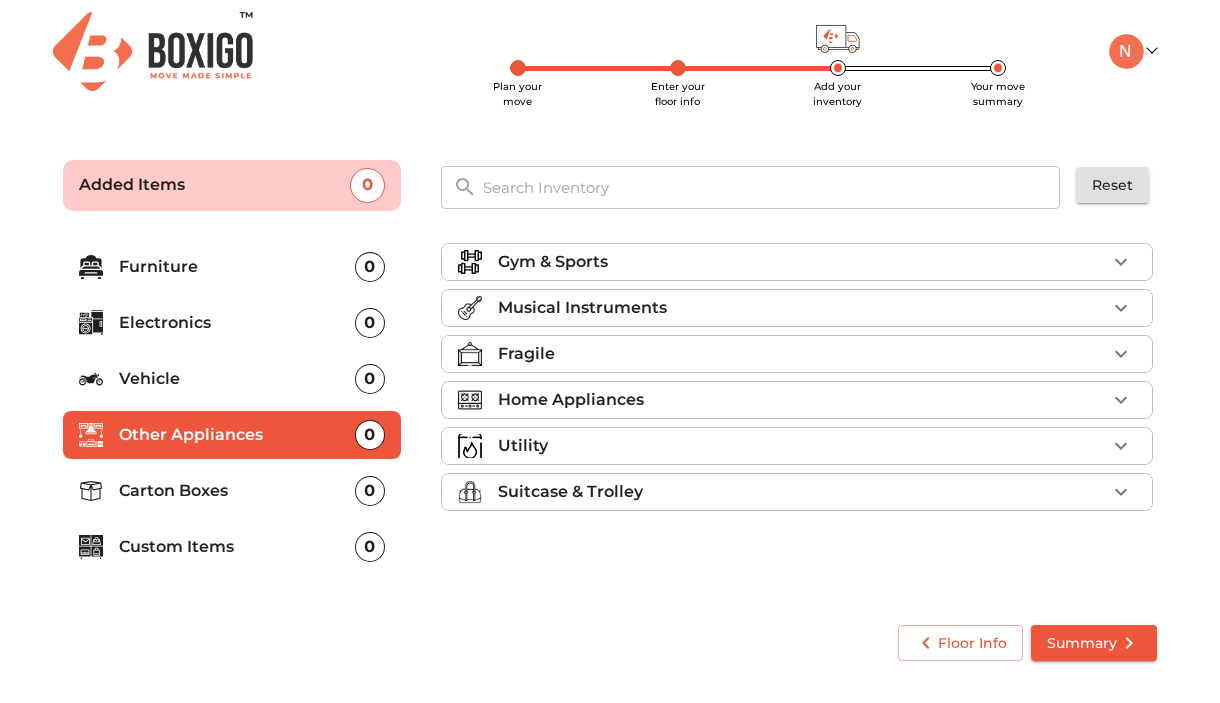 click on "Carton Boxes" at bounding box center (237, 267) 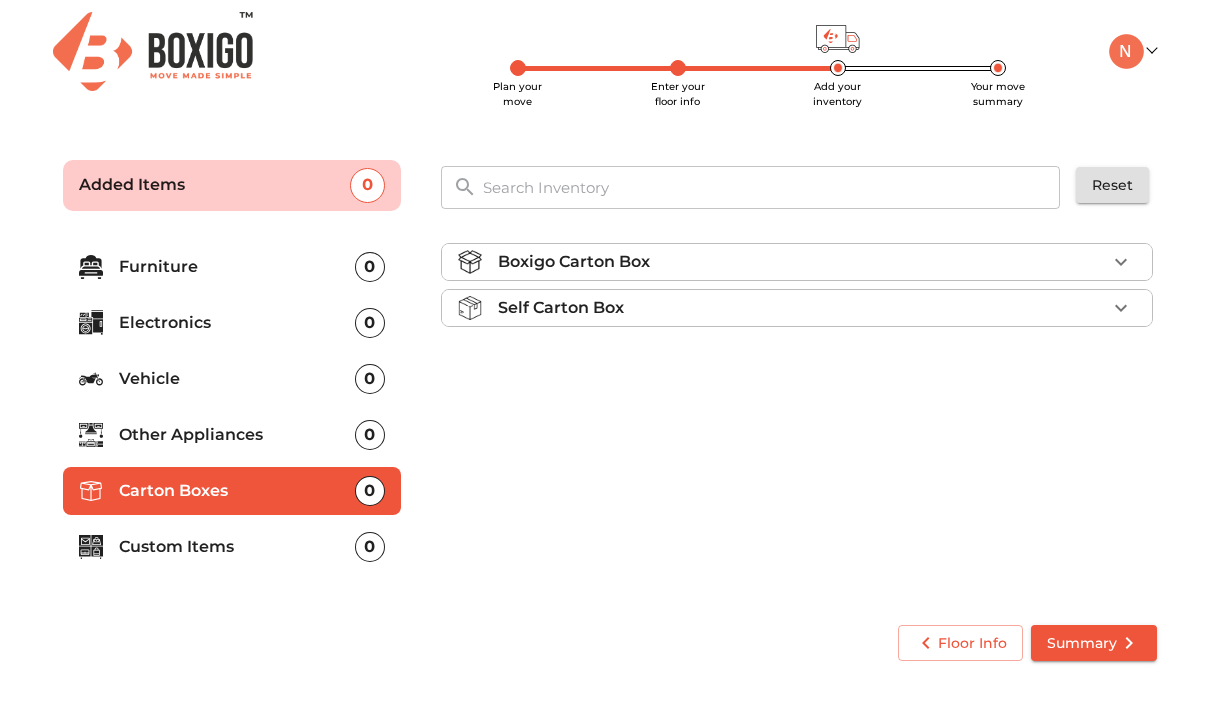 click on "Custom Items" at bounding box center [237, 267] 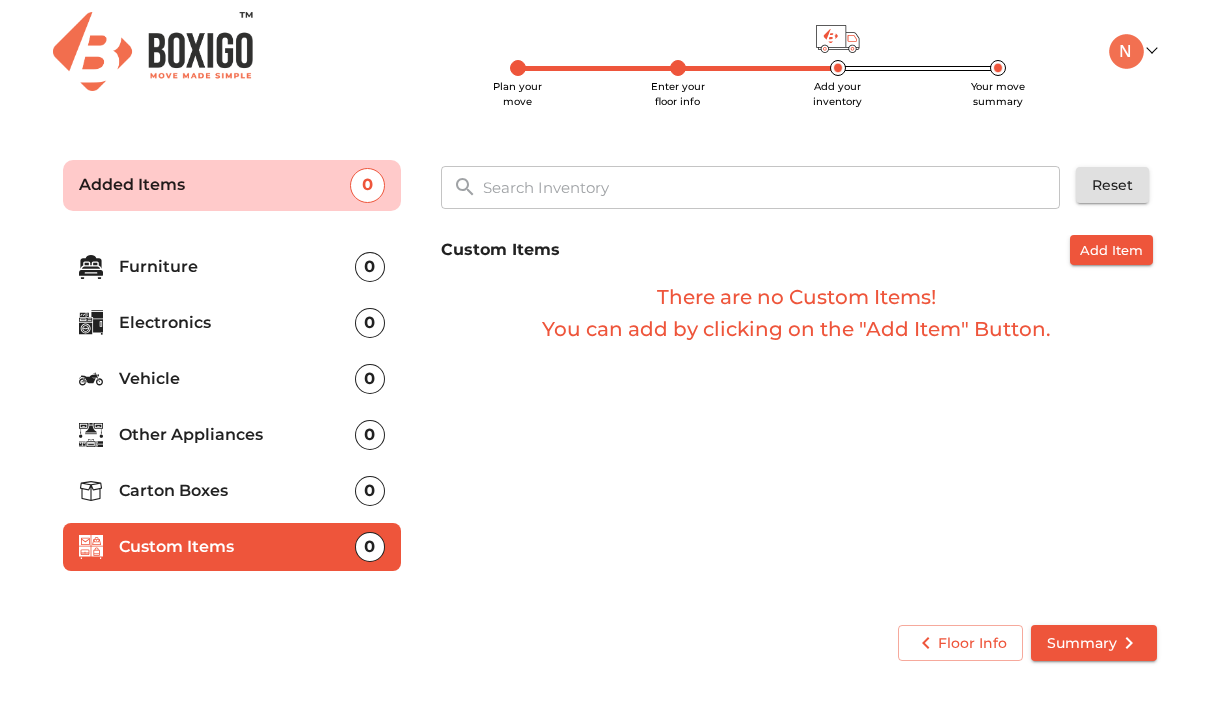 click on "Carton Boxes" at bounding box center [237, 267] 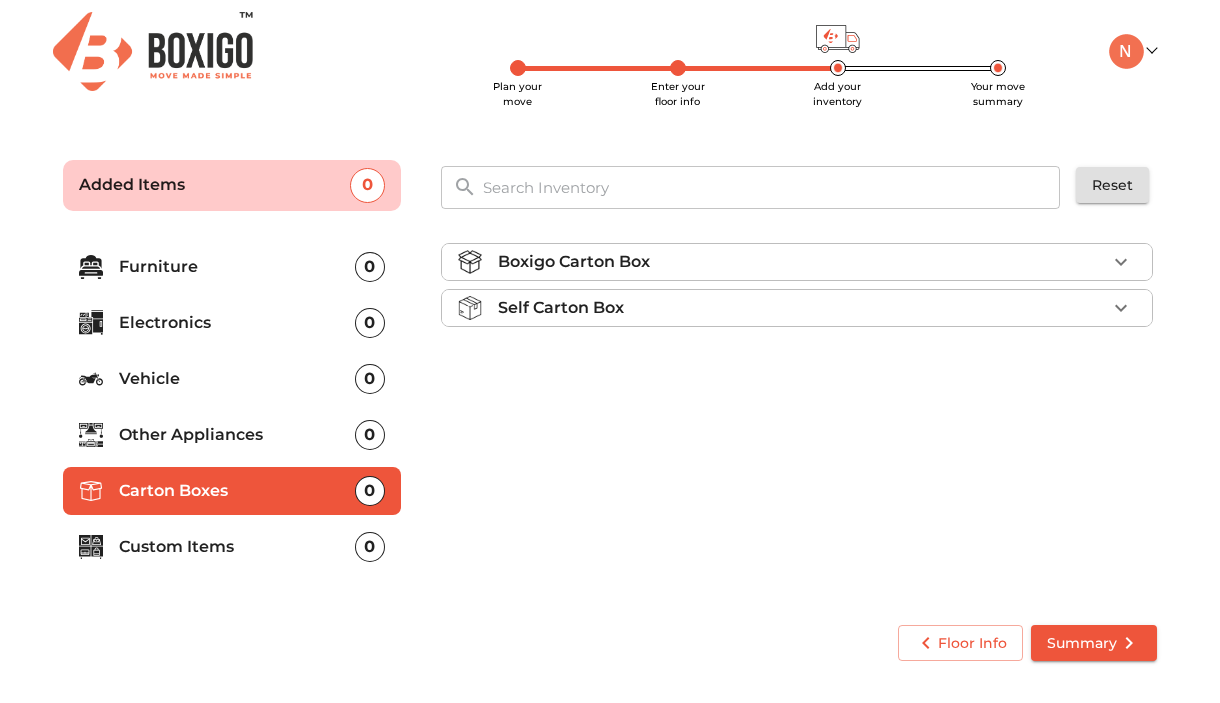 click at bounding box center [772, 187] 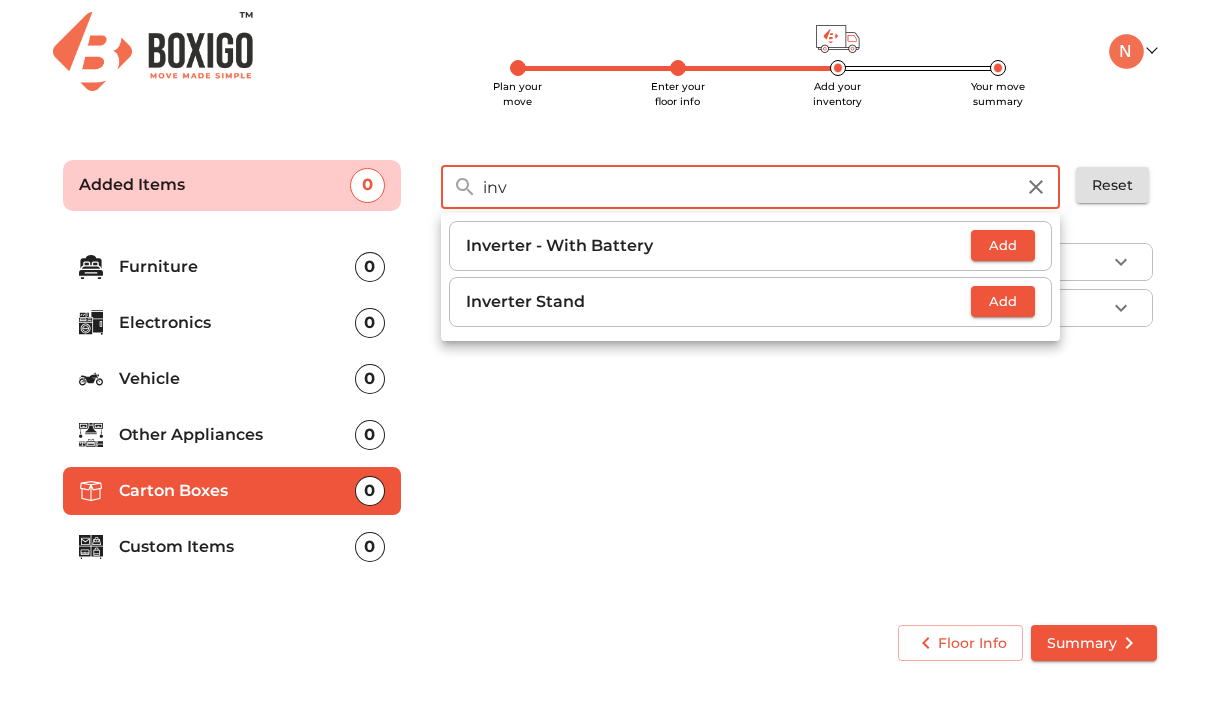 type on "inv" 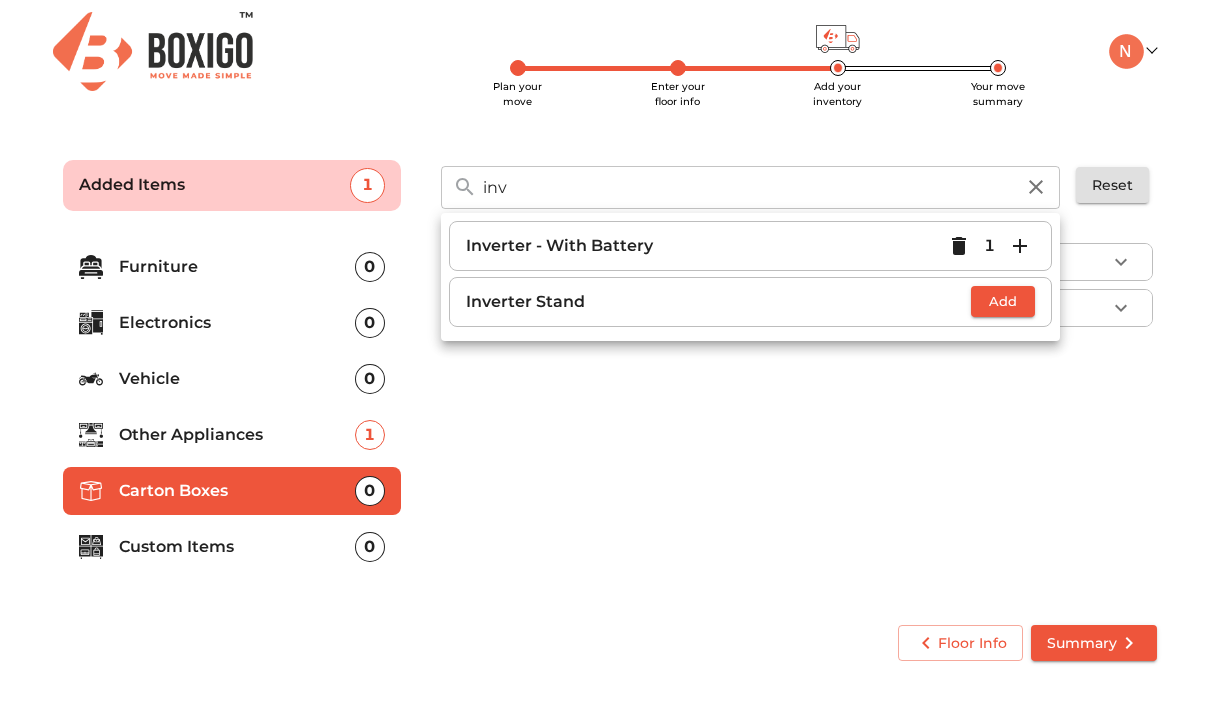 drag, startPoint x: 772, startPoint y: 431, endPoint x: 767, endPoint y: 422, distance: 10.29563 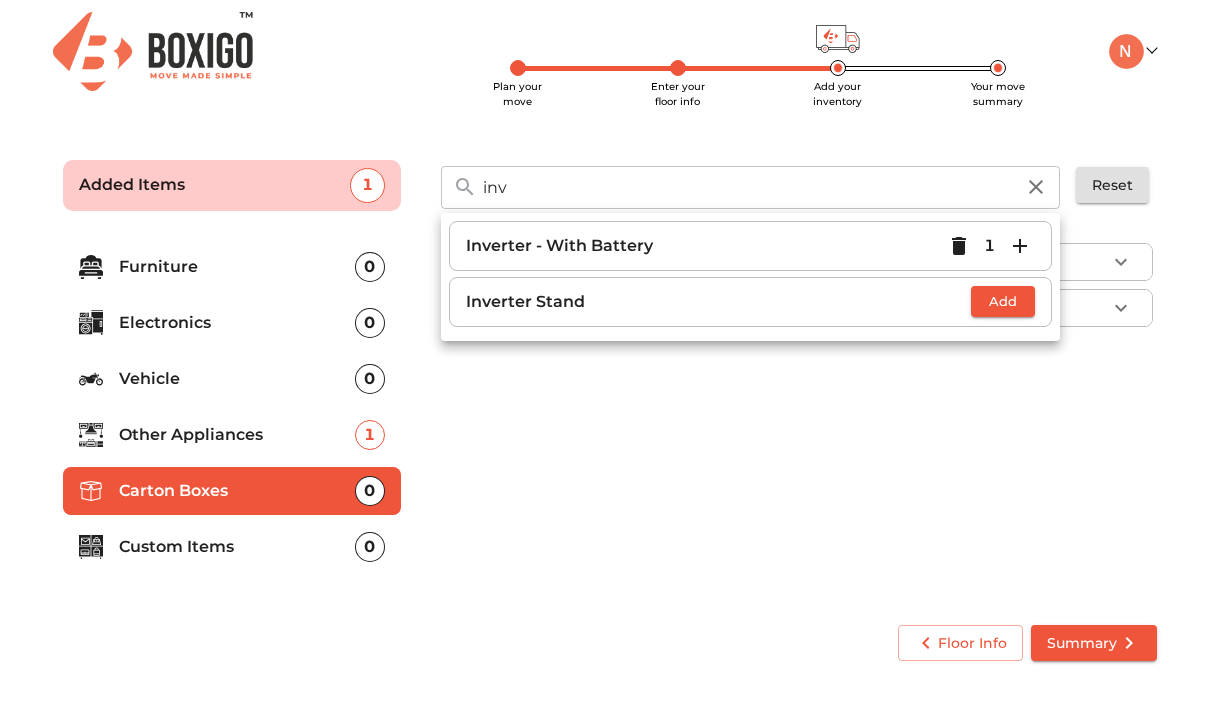click on "Boxigo Carton Box Self Carton Box" at bounding box center (799, 185) 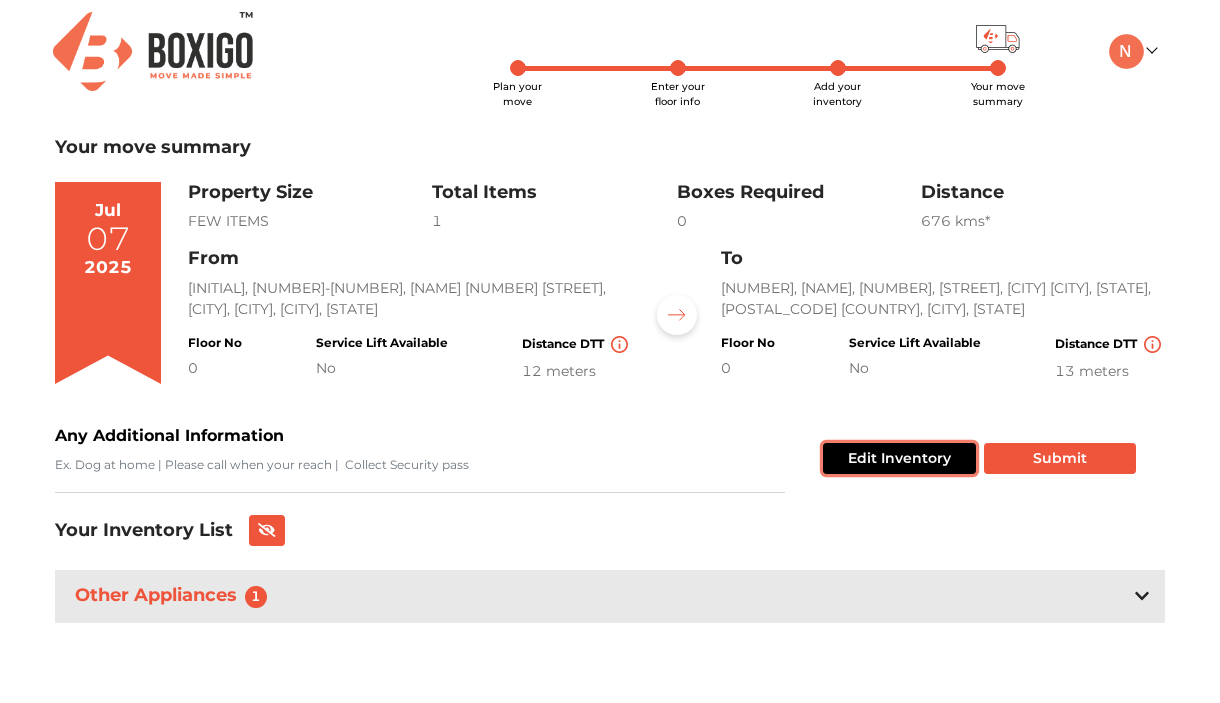 click on "Edit Inventory" at bounding box center [899, 458] 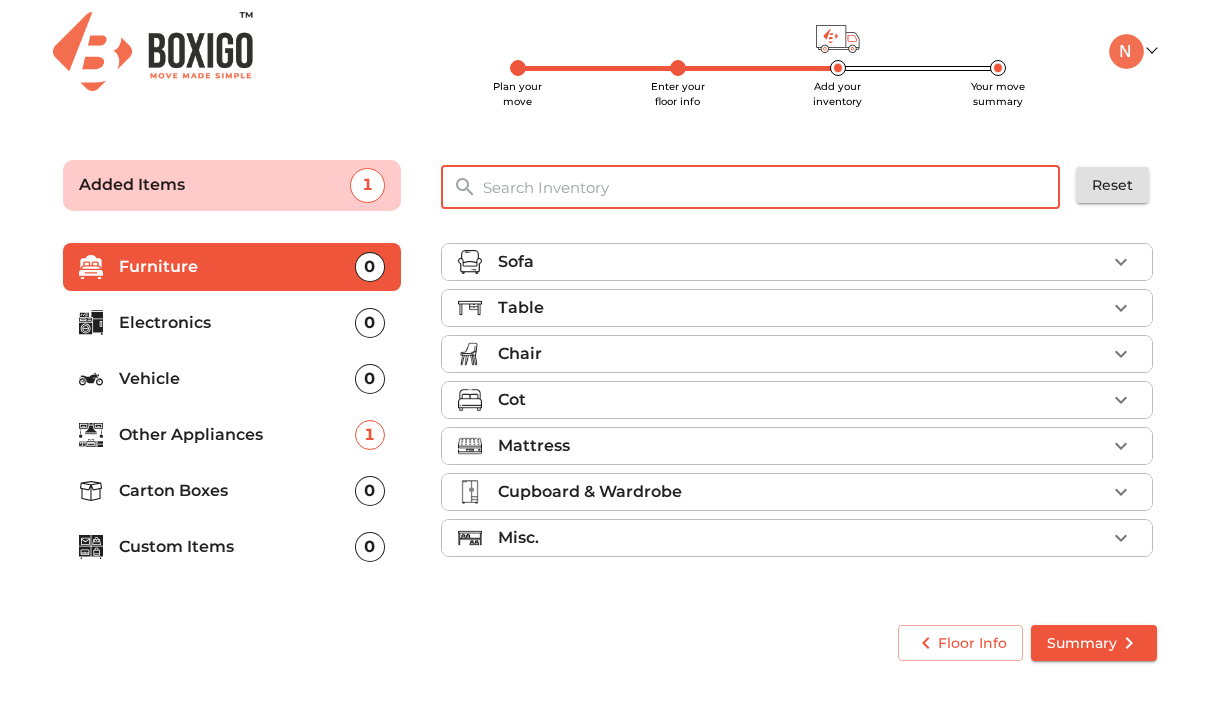 click at bounding box center (772, 187) 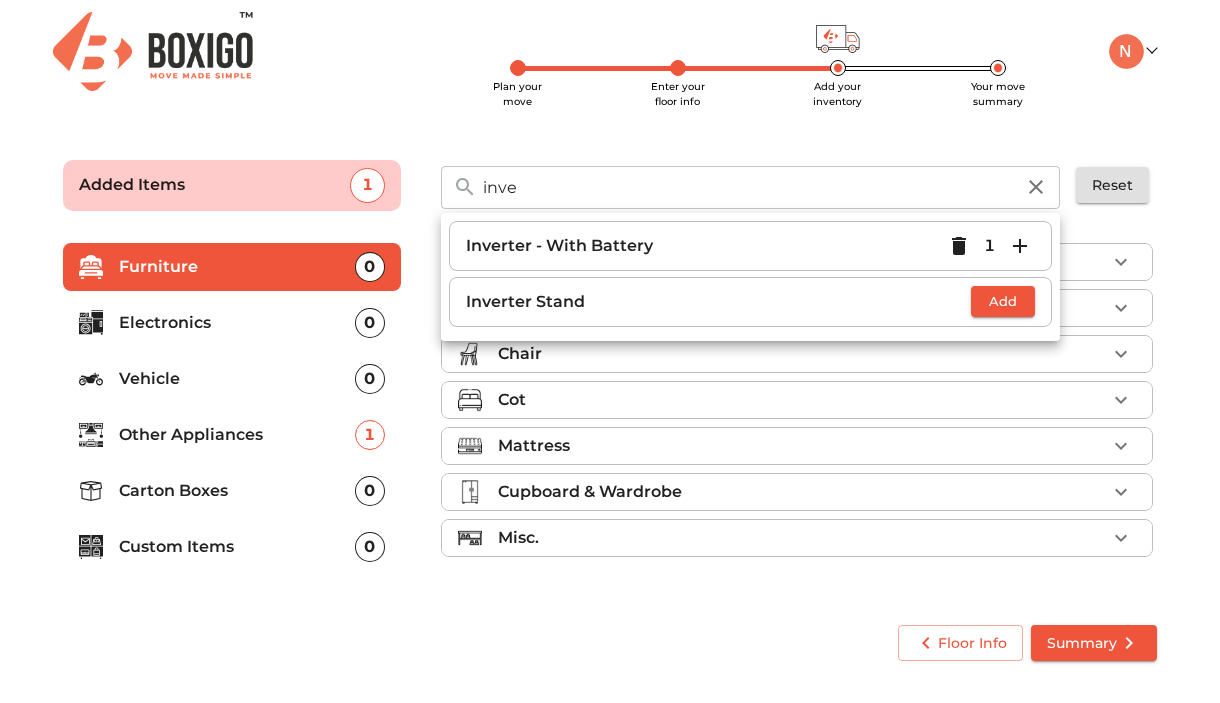 click on "Inverter - With Battery" at bounding box center [705, 246] 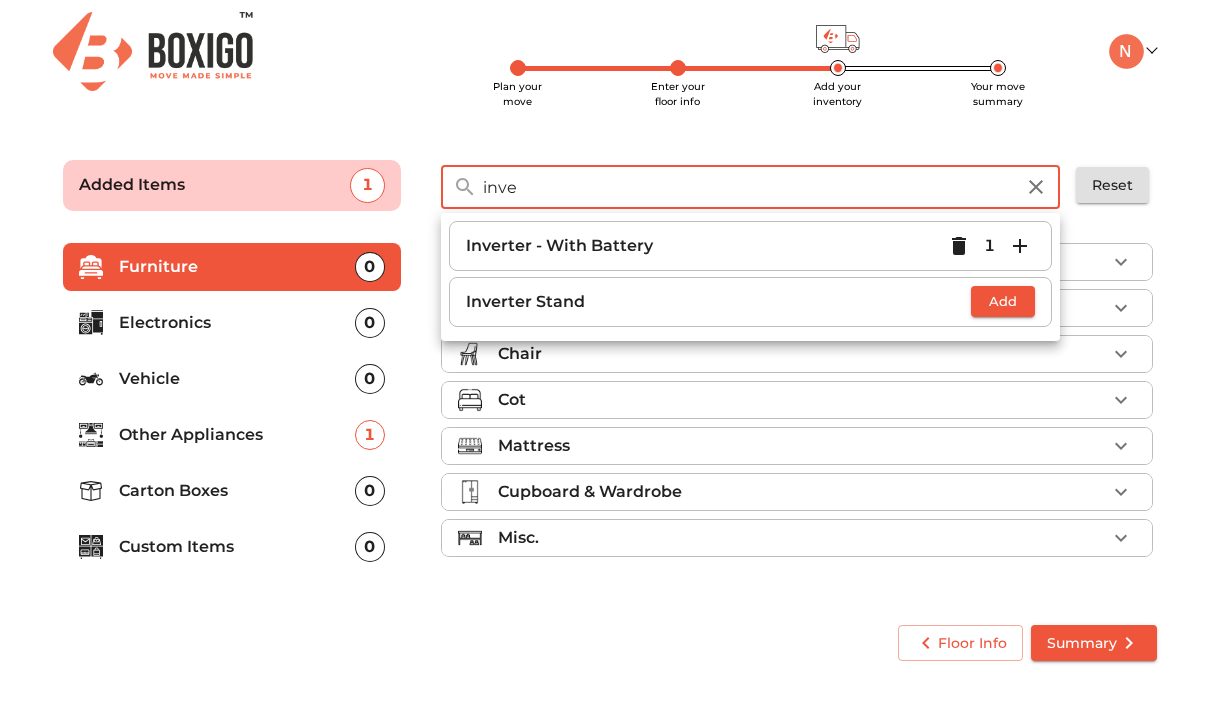 click on "inve" at bounding box center (748, 187) 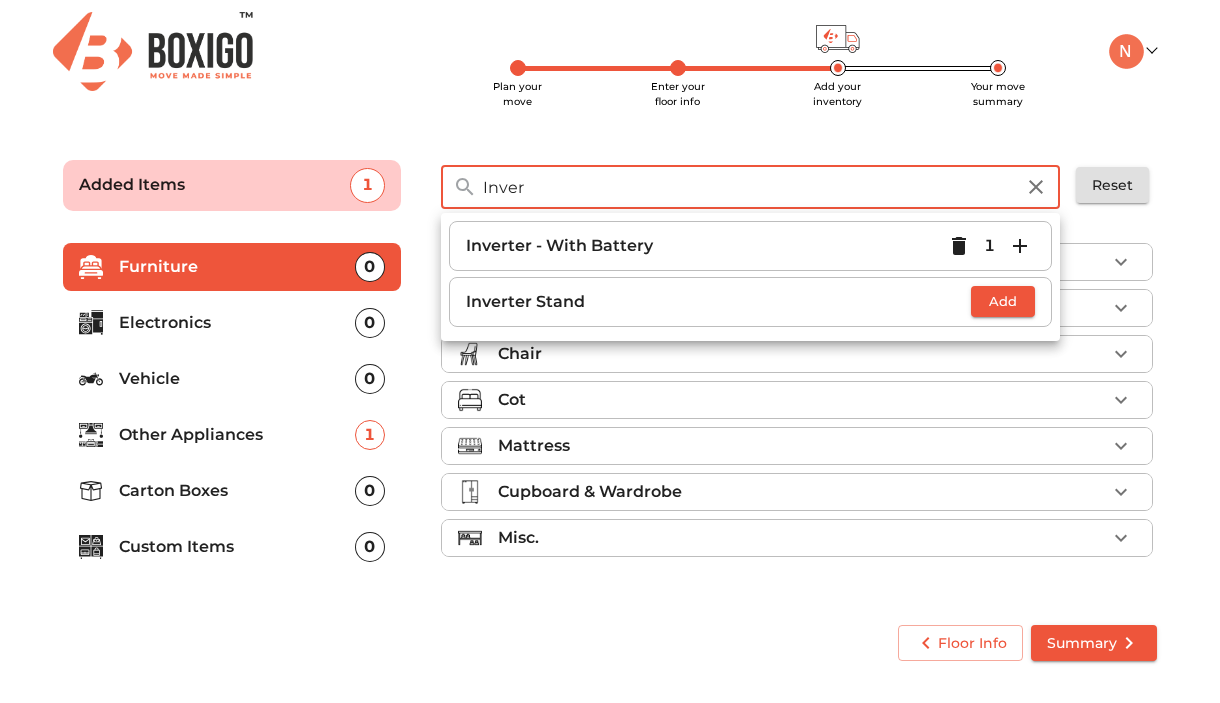 type on "Inver" 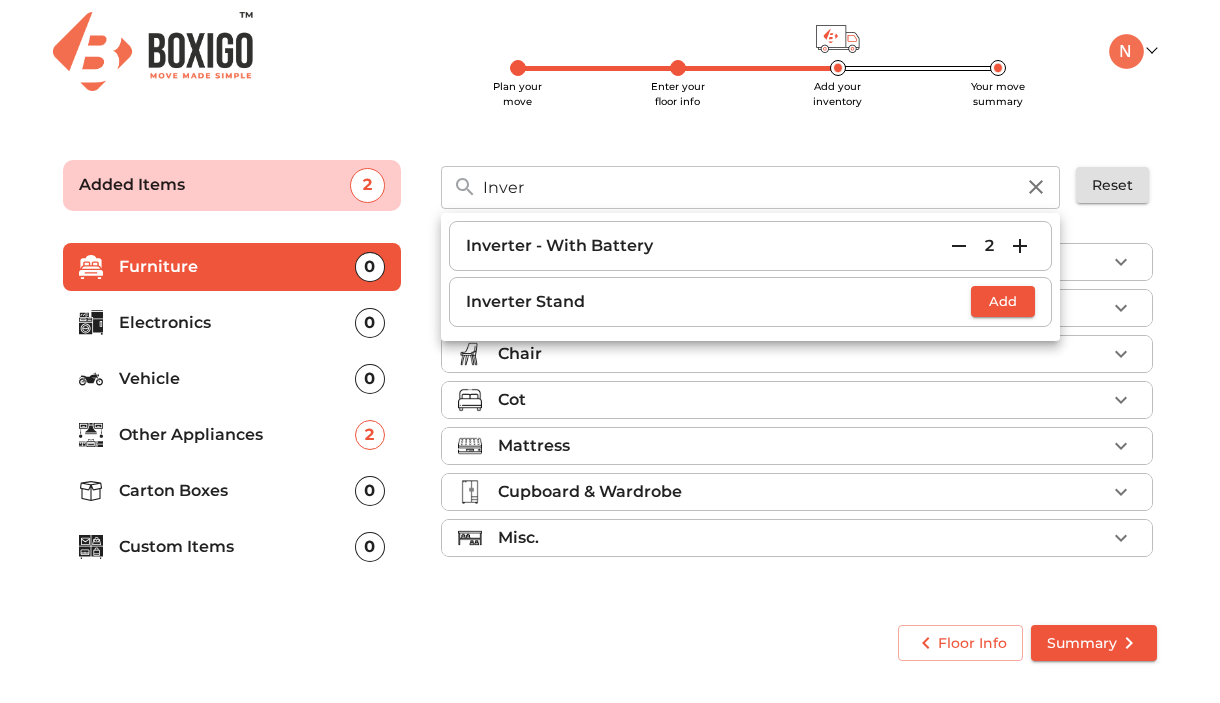 click at bounding box center (959, 246) 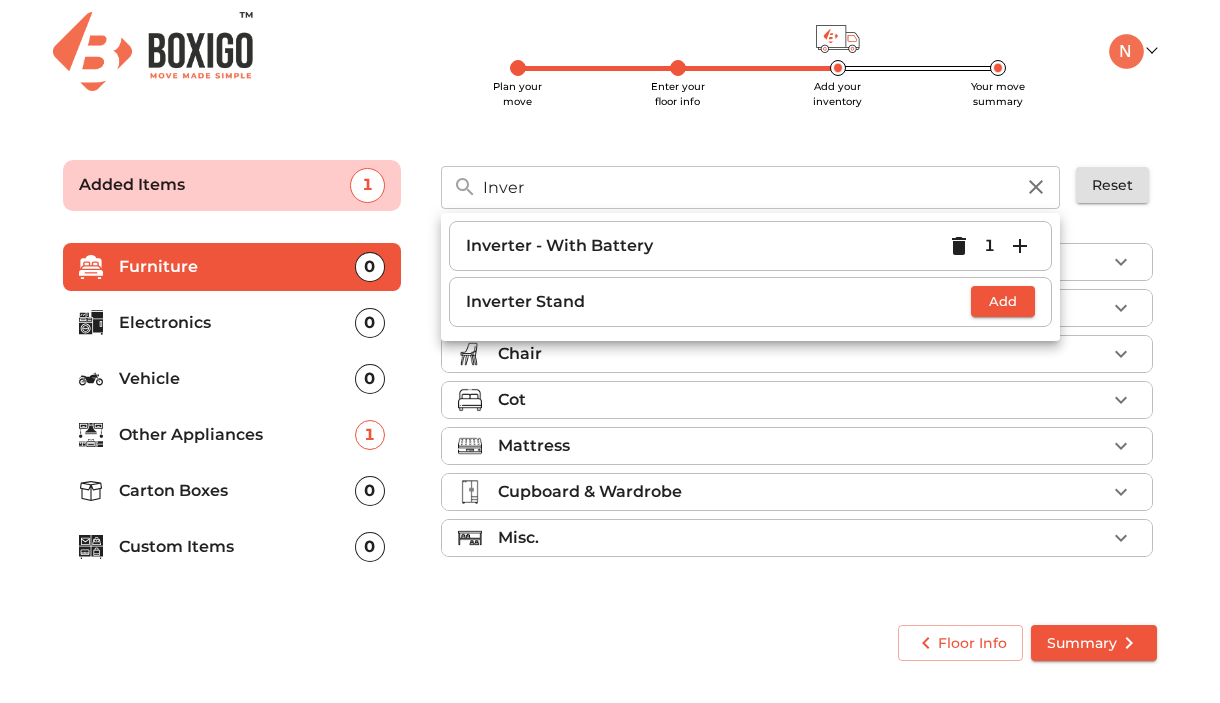 click on "Summary" at bounding box center (1094, 643) 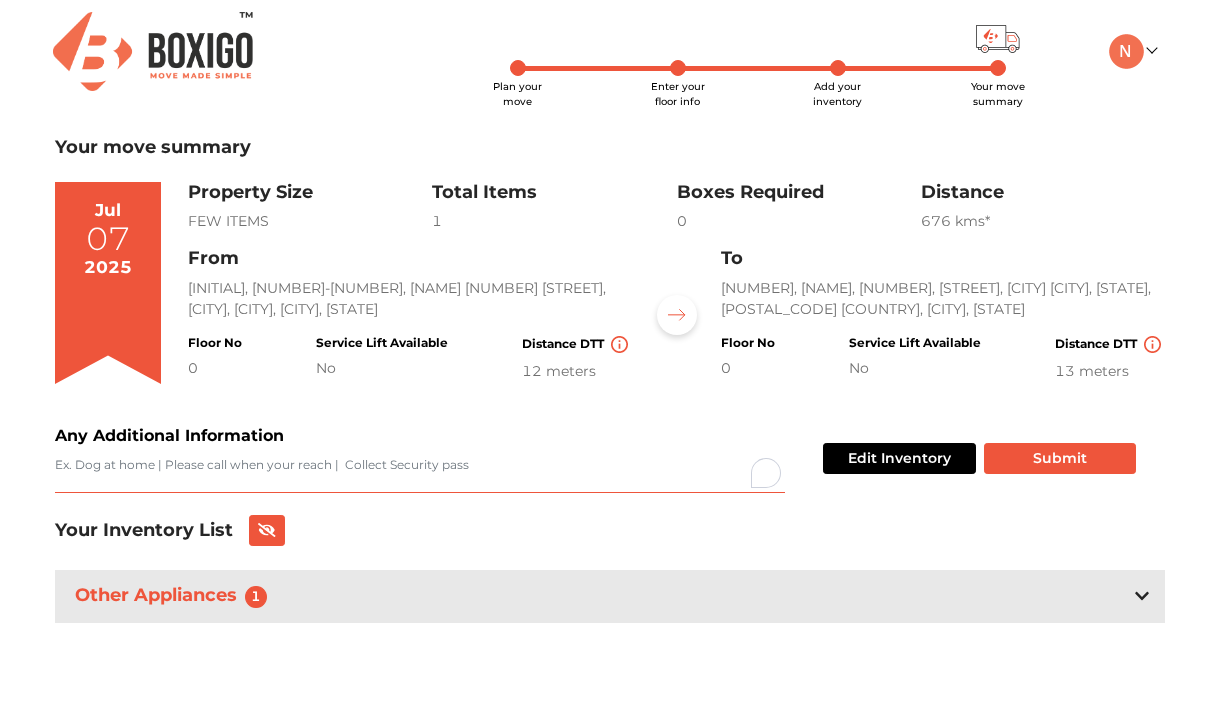 click on "Any Additional Information" at bounding box center (420, 474) 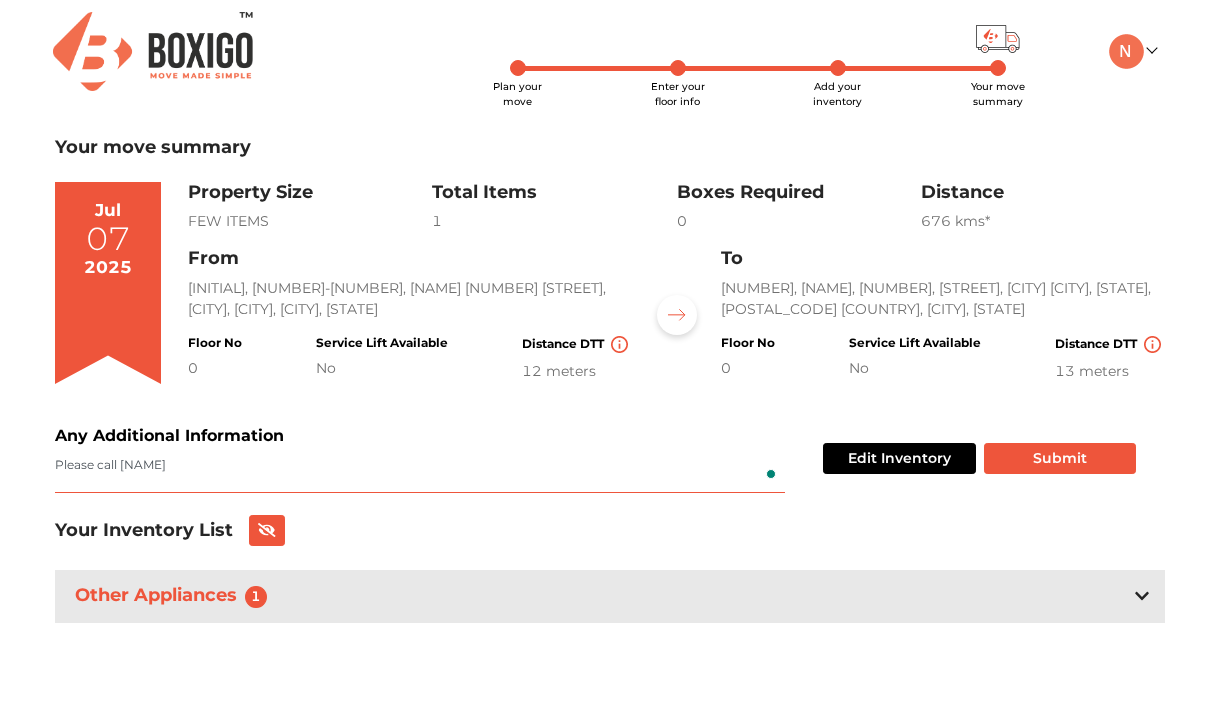 paste on "‭[PHONE]‬" 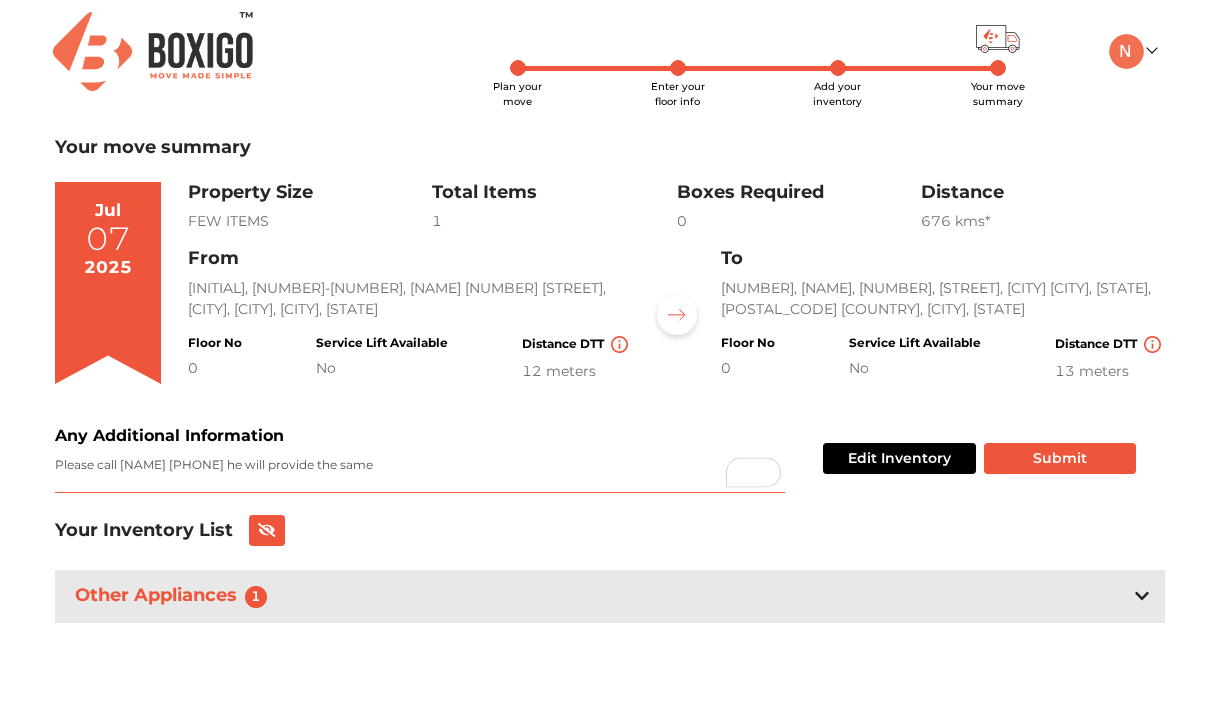 type on "Please call [NAME] ‭[PHONE]‬ he will provide the same" 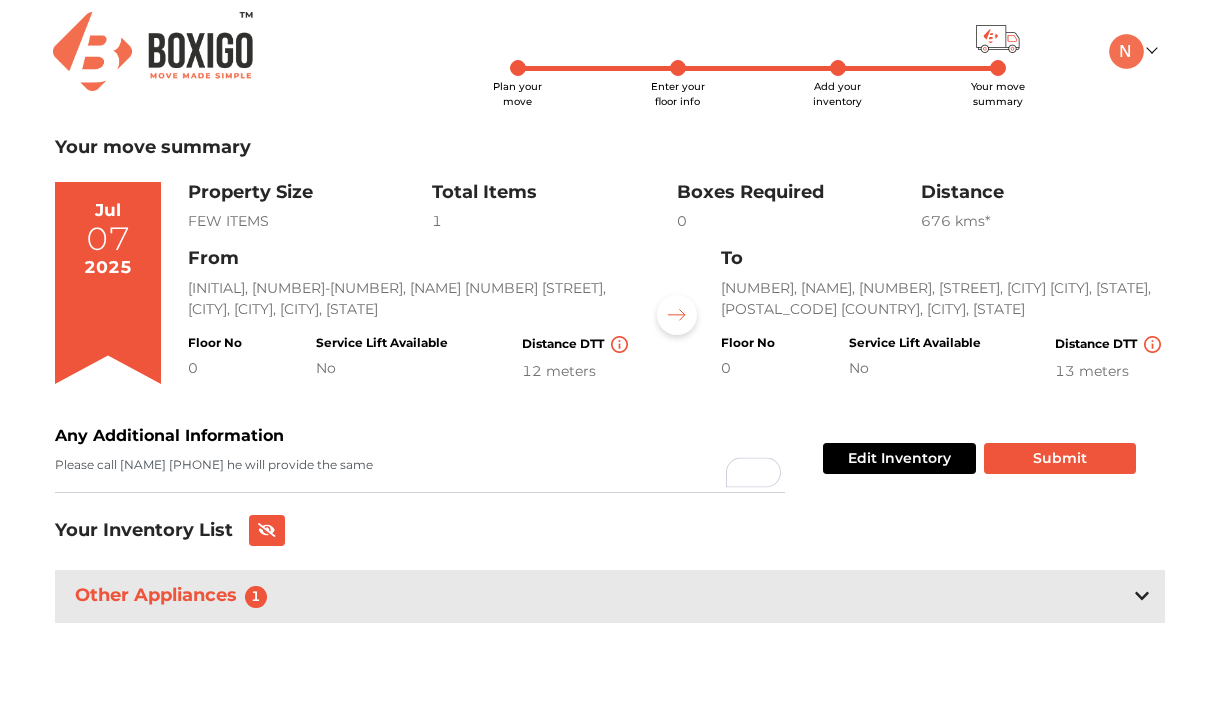 click on "Other Appliances 1" at bounding box center [610, 596] 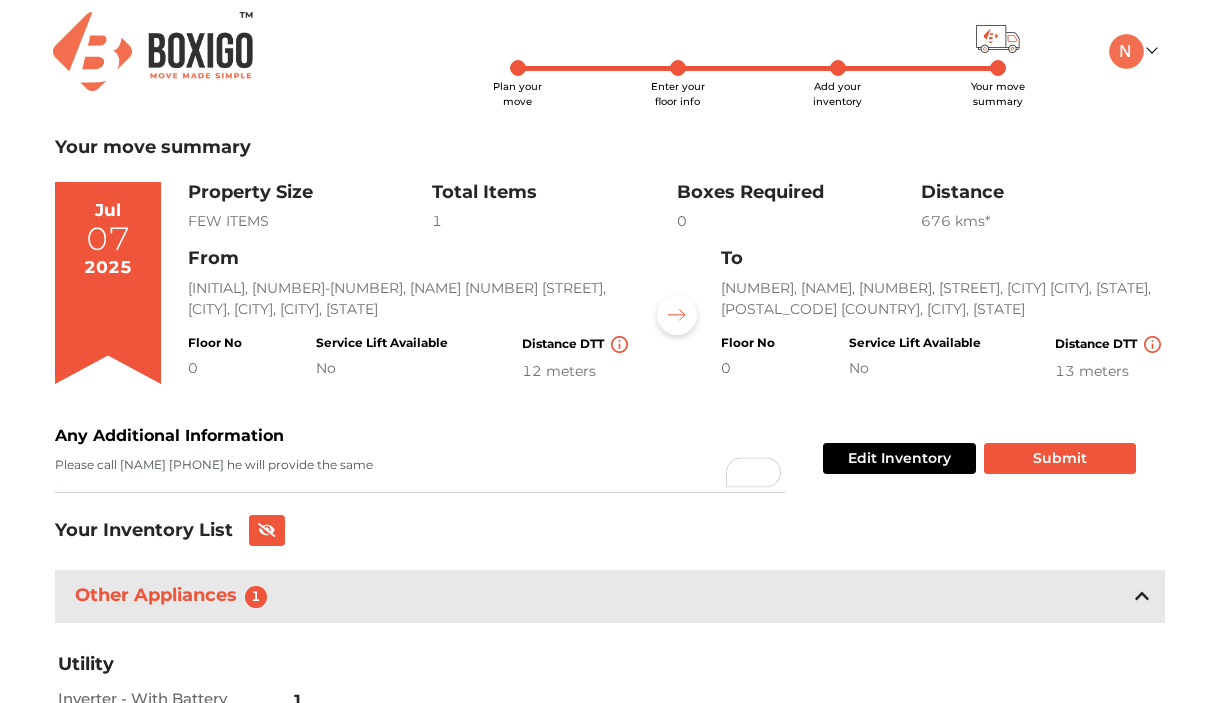 click on "Other Appliances 1" at bounding box center (610, 596) 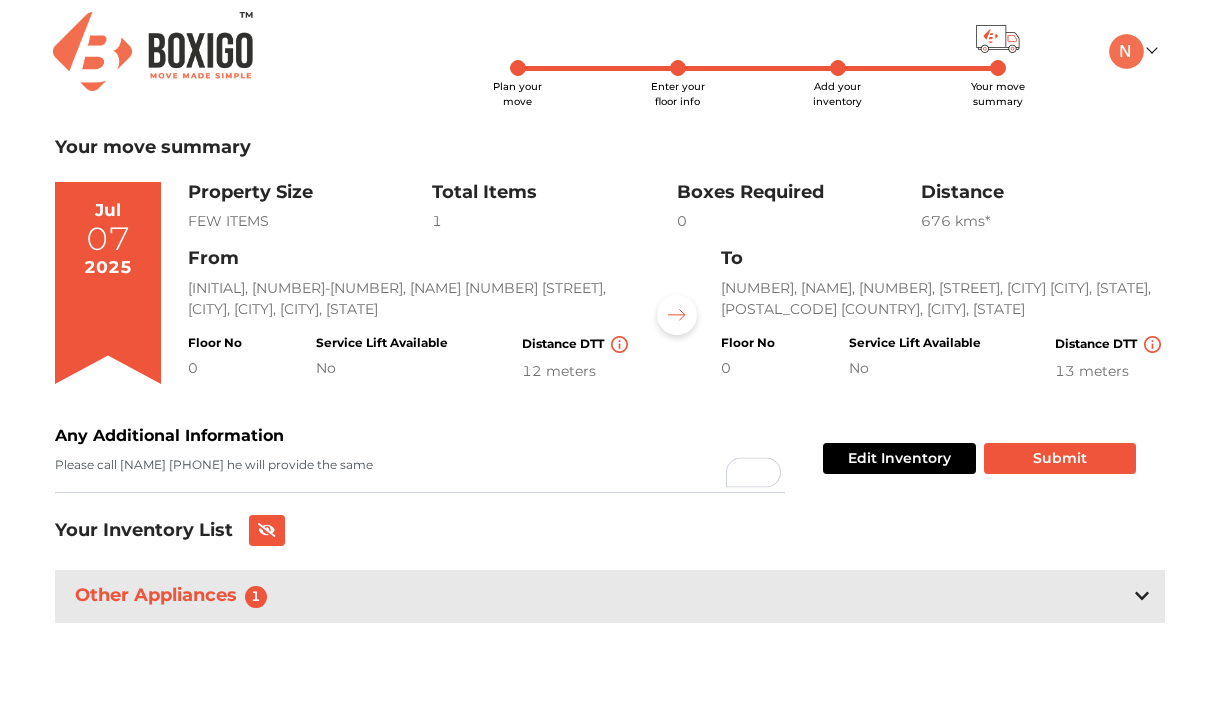 click on "Other Appliances 1" at bounding box center (610, 596) 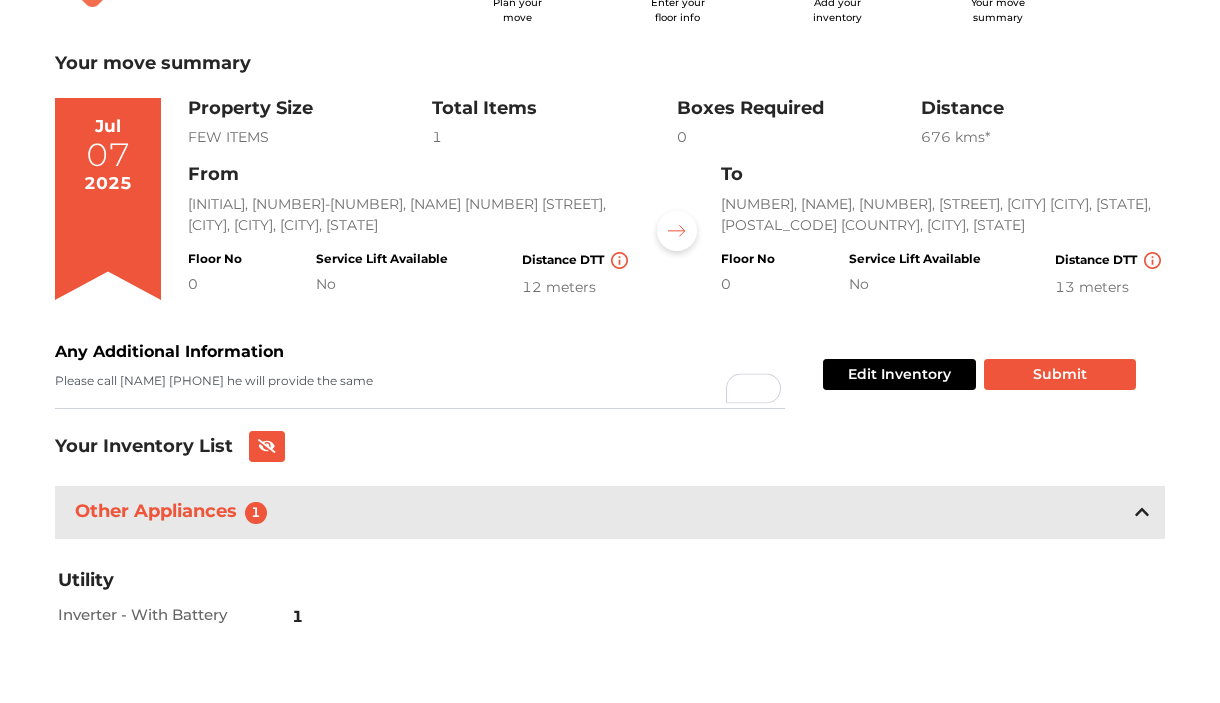 scroll, scrollTop: 115, scrollLeft: 0, axis: vertical 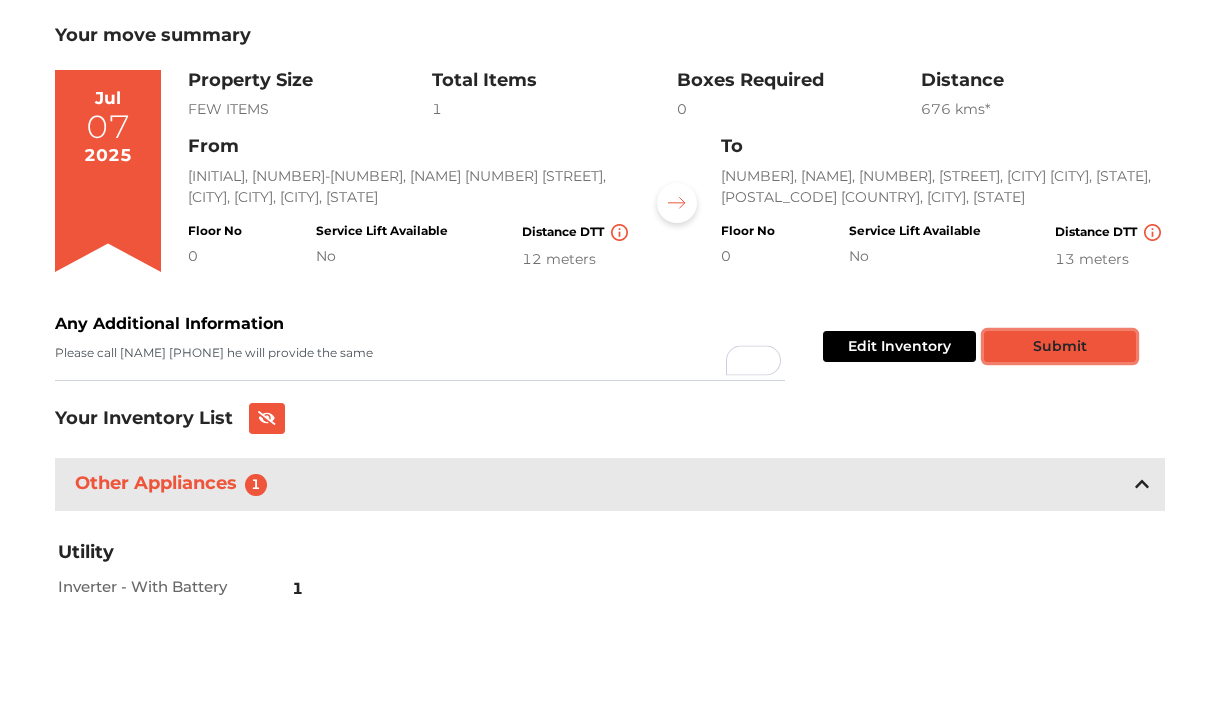 click on "Submit" at bounding box center (1060, 346) 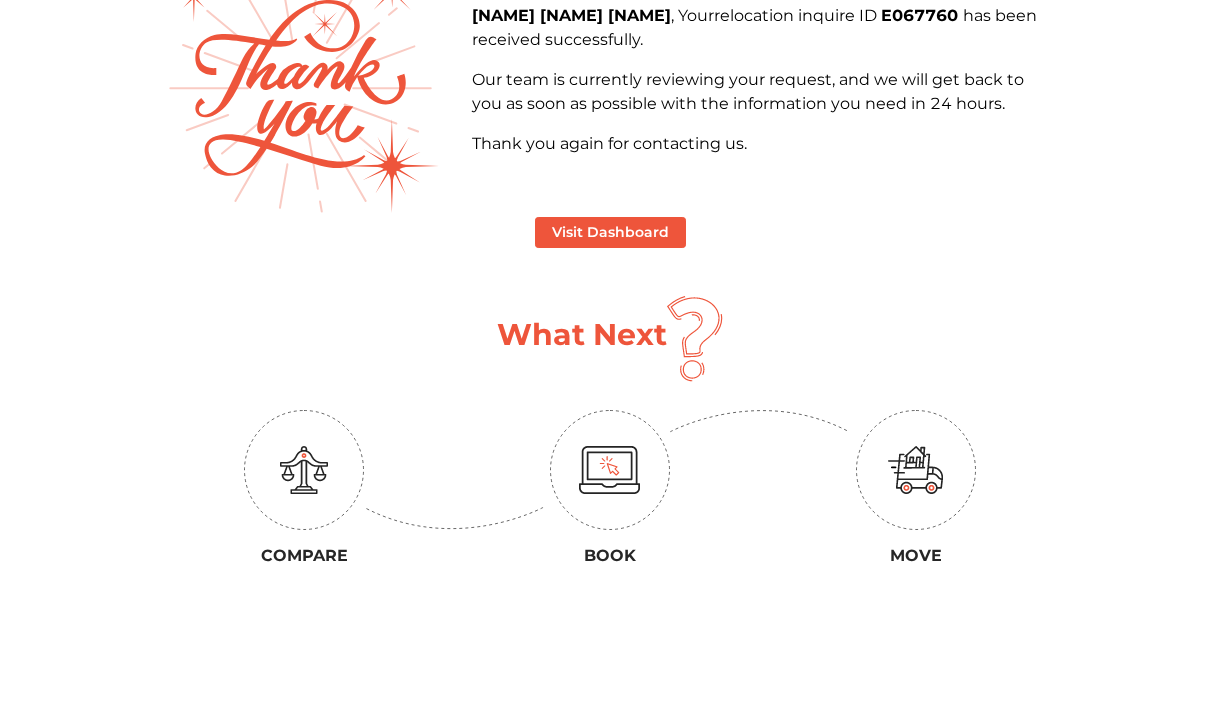 scroll, scrollTop: 116, scrollLeft: 0, axis: vertical 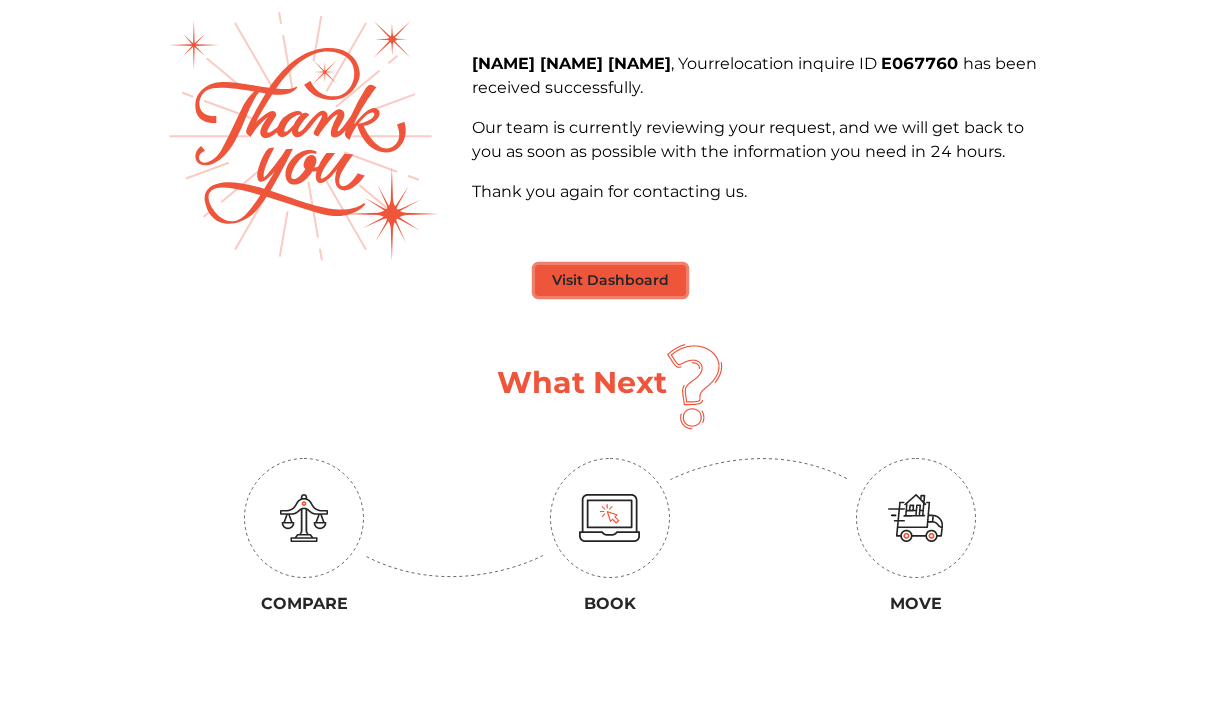 click on "Visit Dashboard" at bounding box center [610, 280] 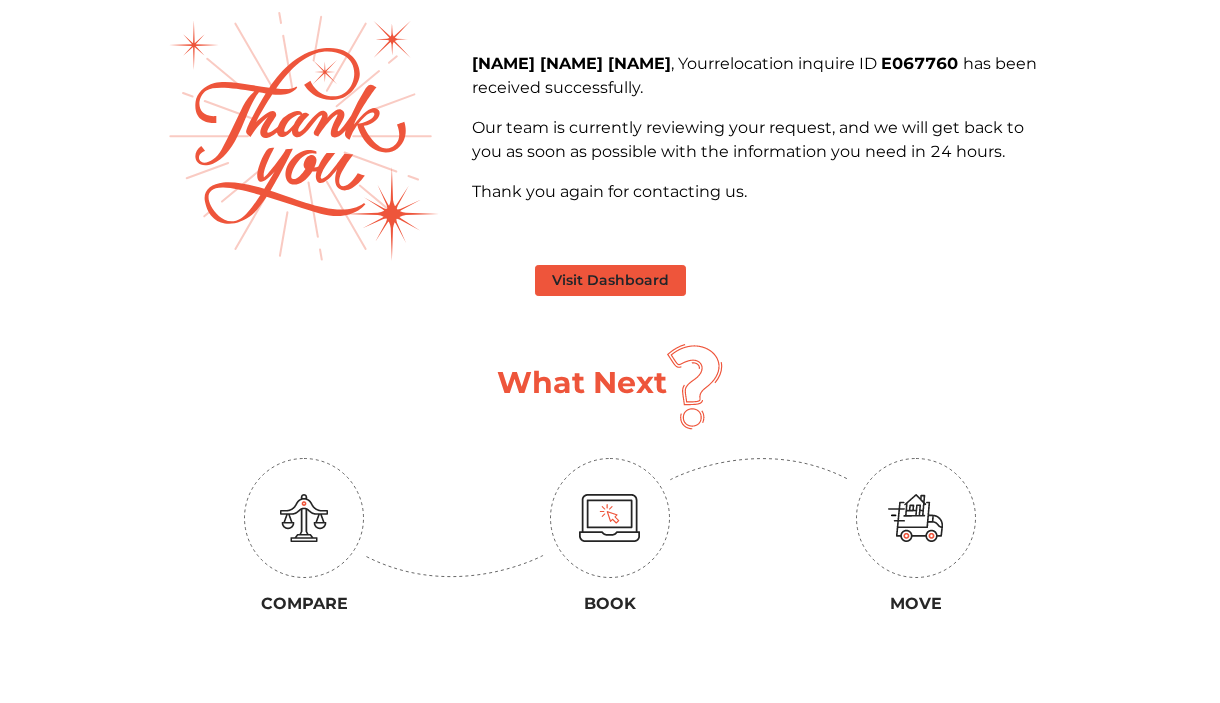 scroll, scrollTop: 0, scrollLeft: 0, axis: both 